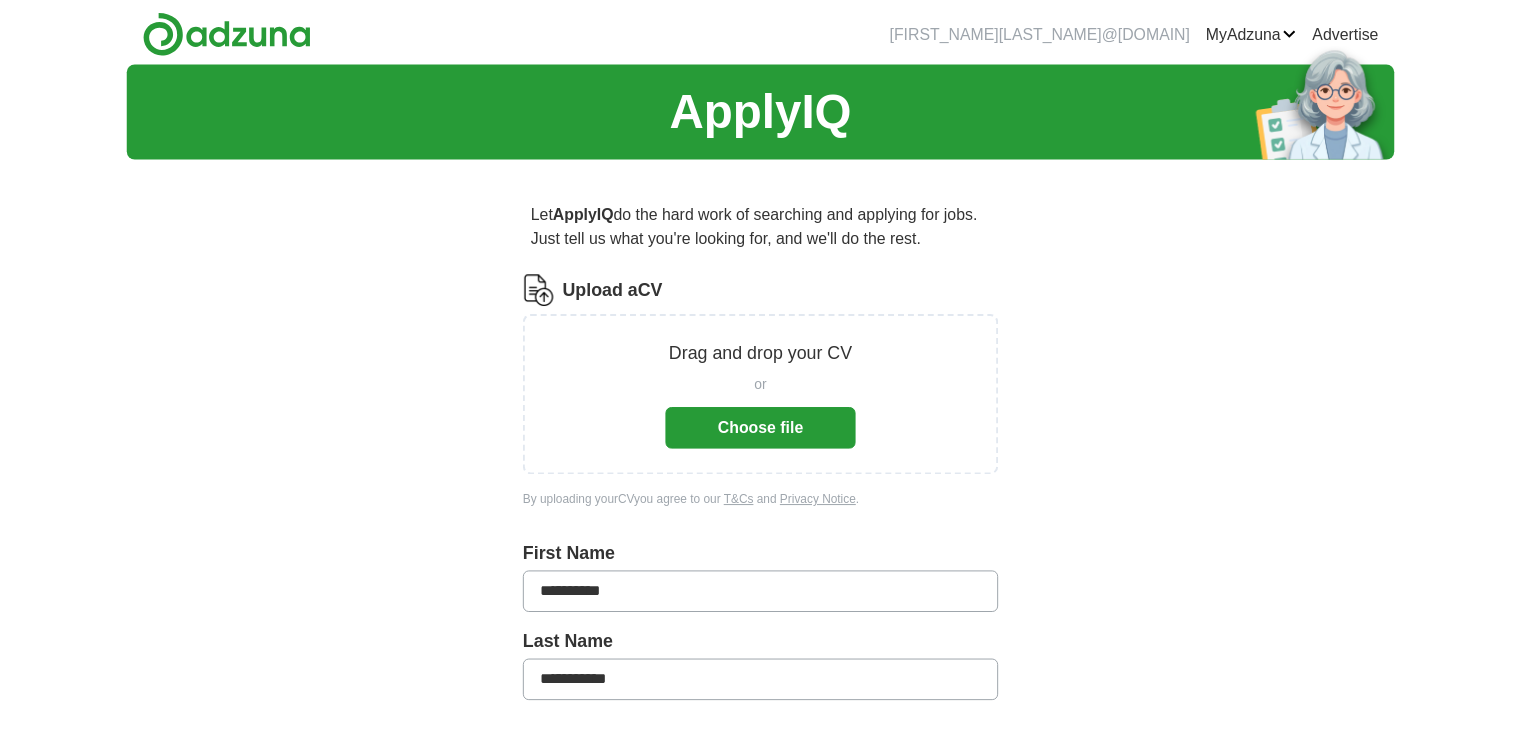 scroll, scrollTop: 0, scrollLeft: 0, axis: both 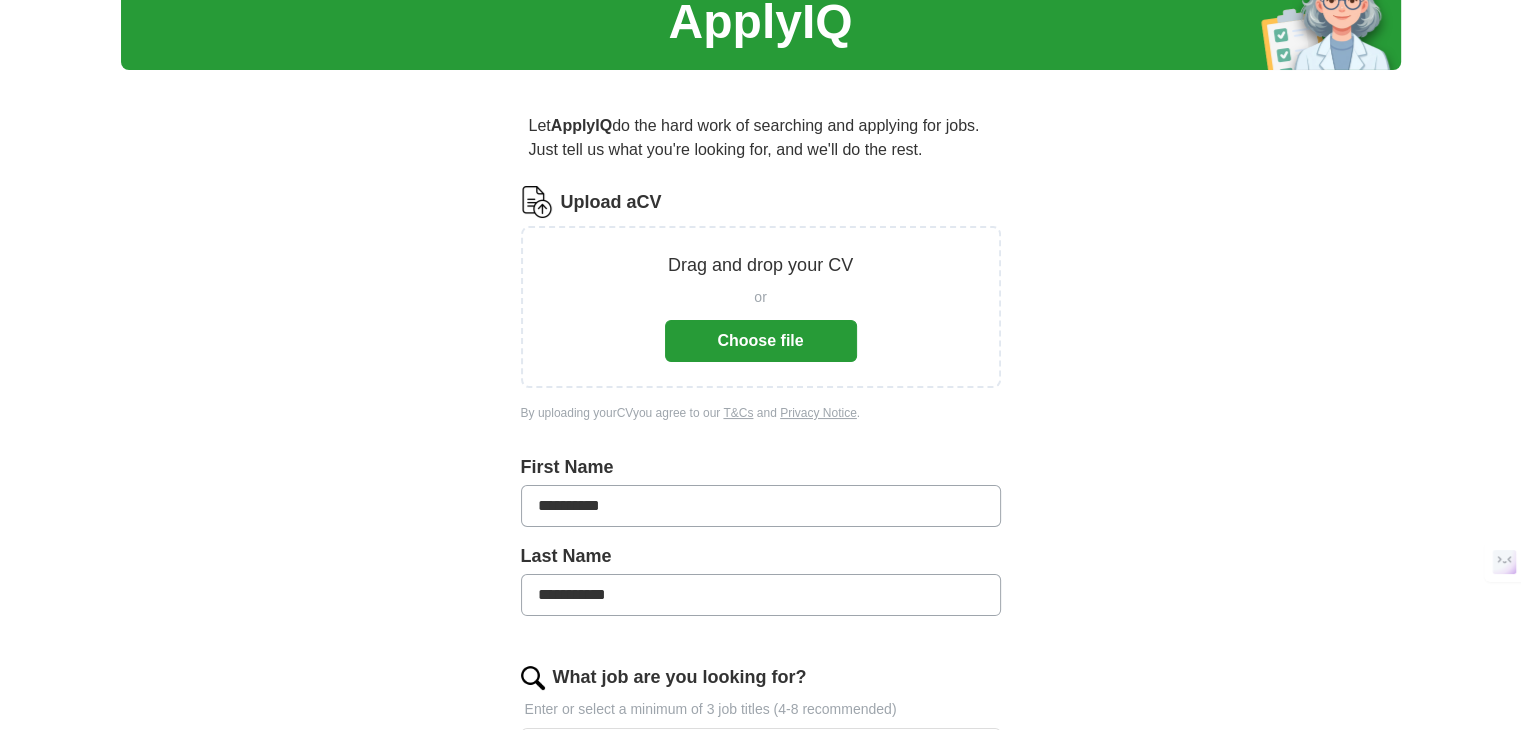 click on "Choose file" at bounding box center (761, 341) 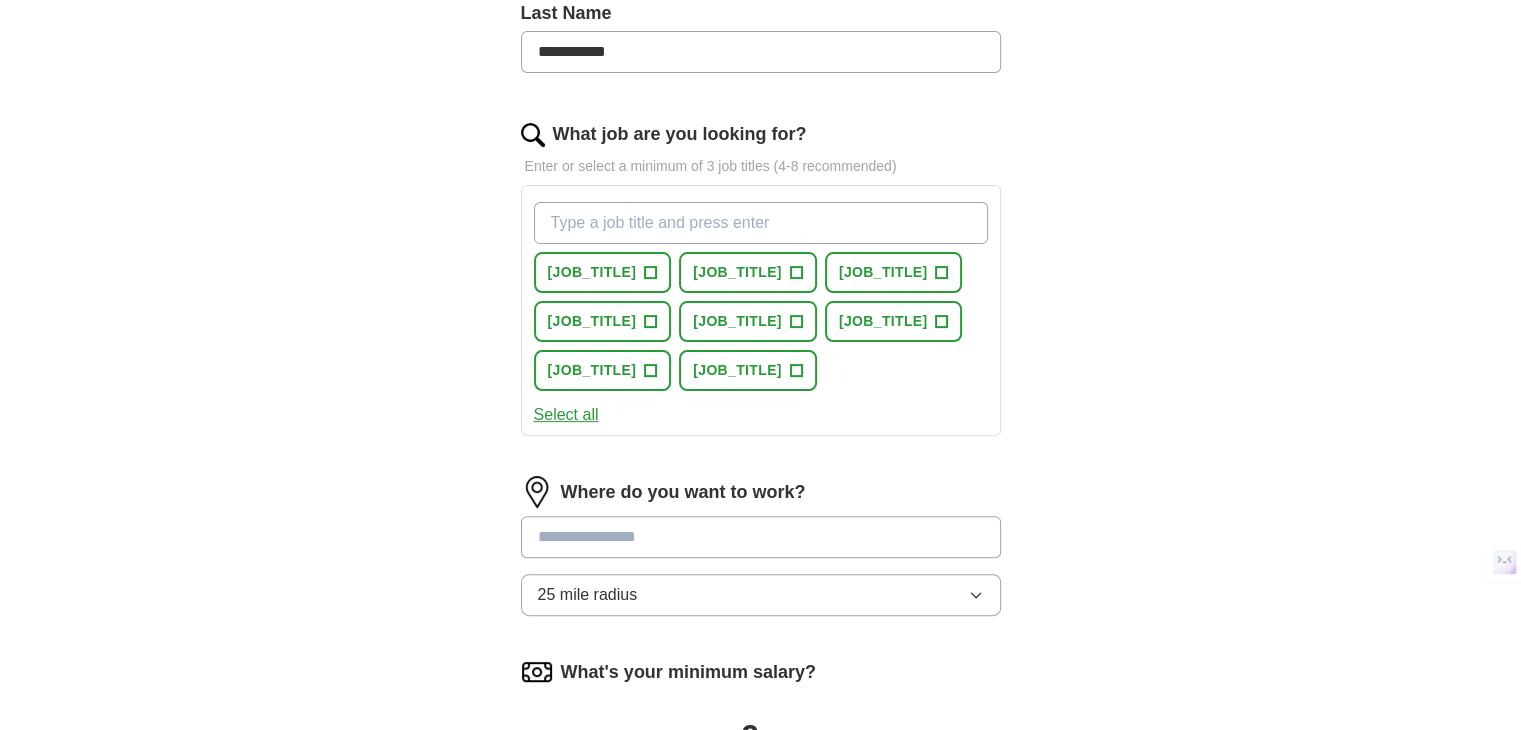 scroll, scrollTop: 587, scrollLeft: 0, axis: vertical 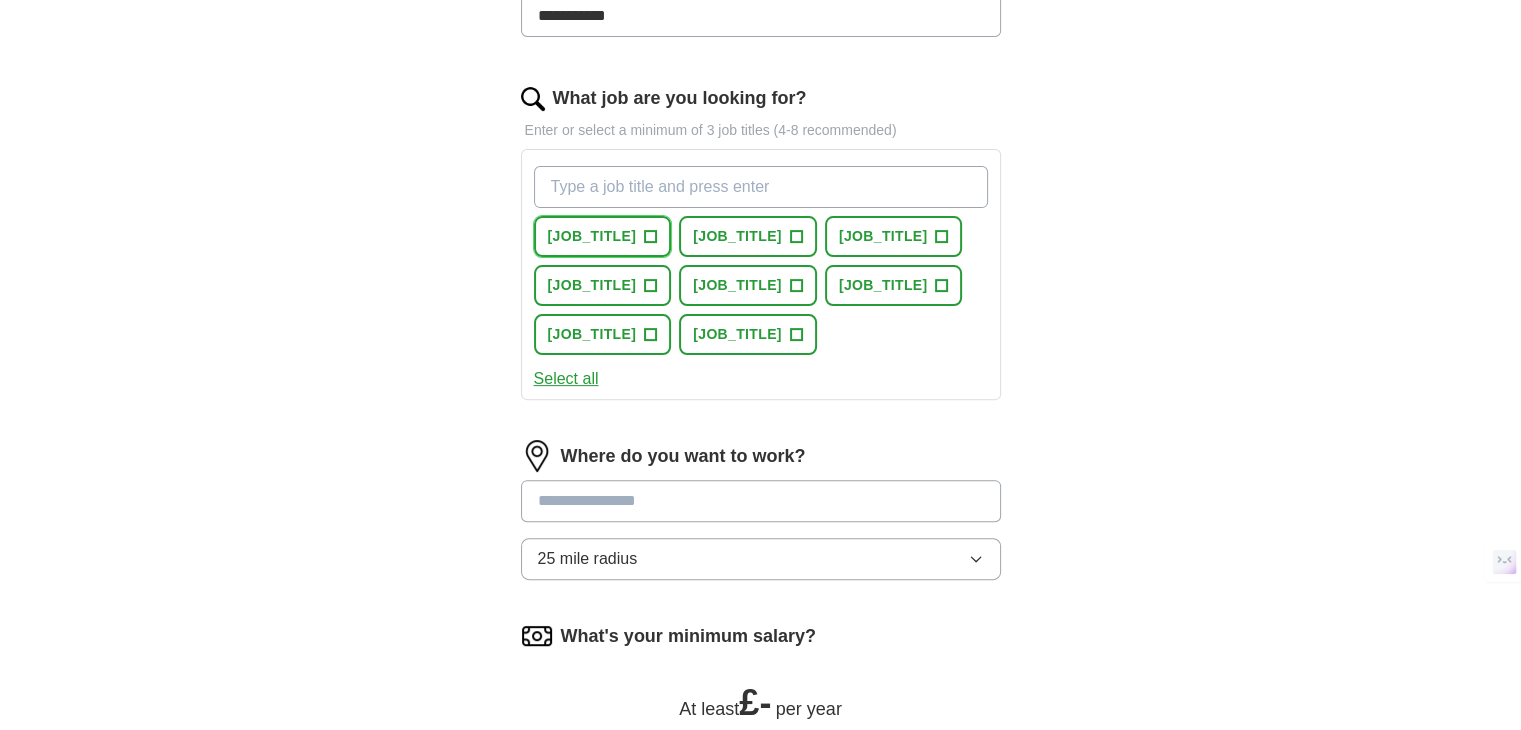click on "+" at bounding box center (651, 237) 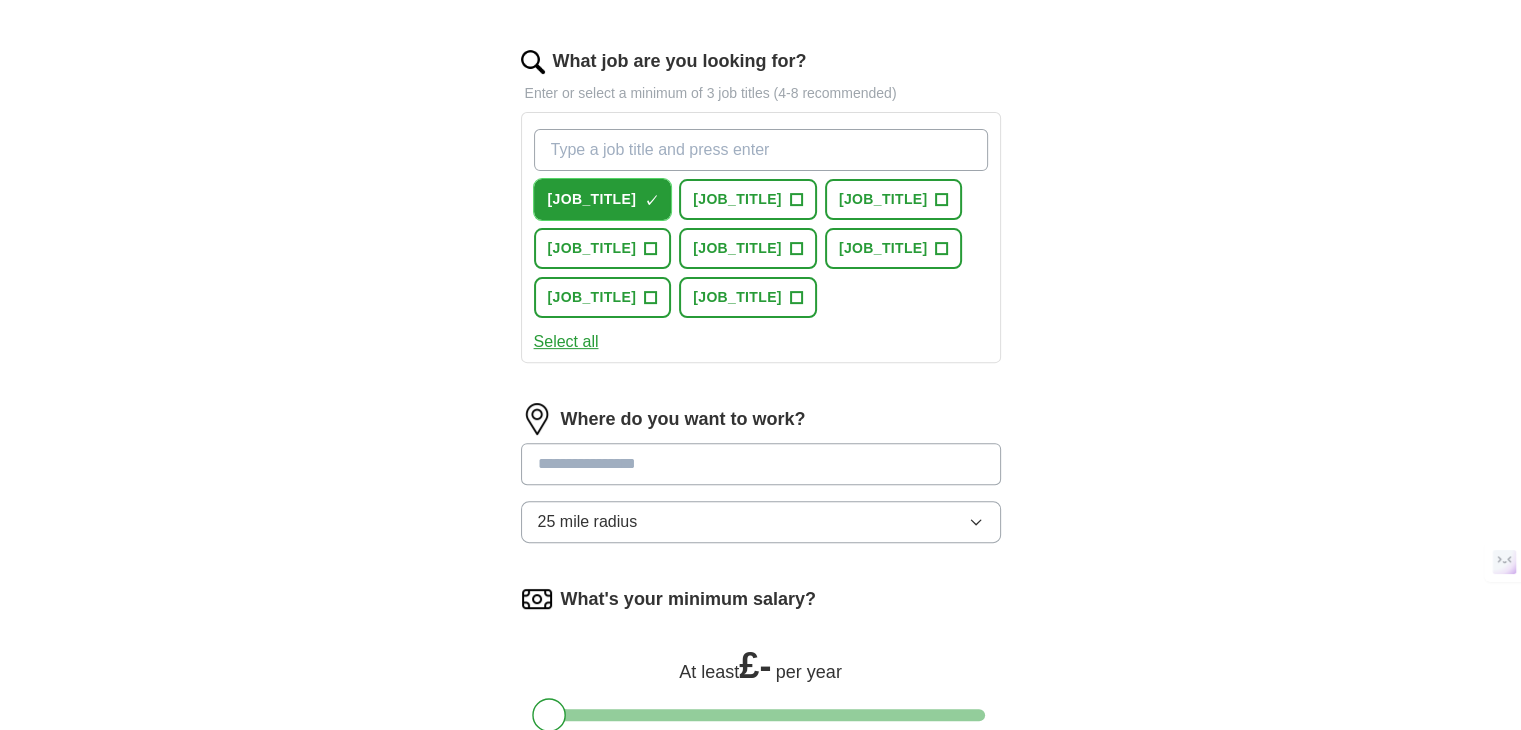 scroll, scrollTop: 687, scrollLeft: 0, axis: vertical 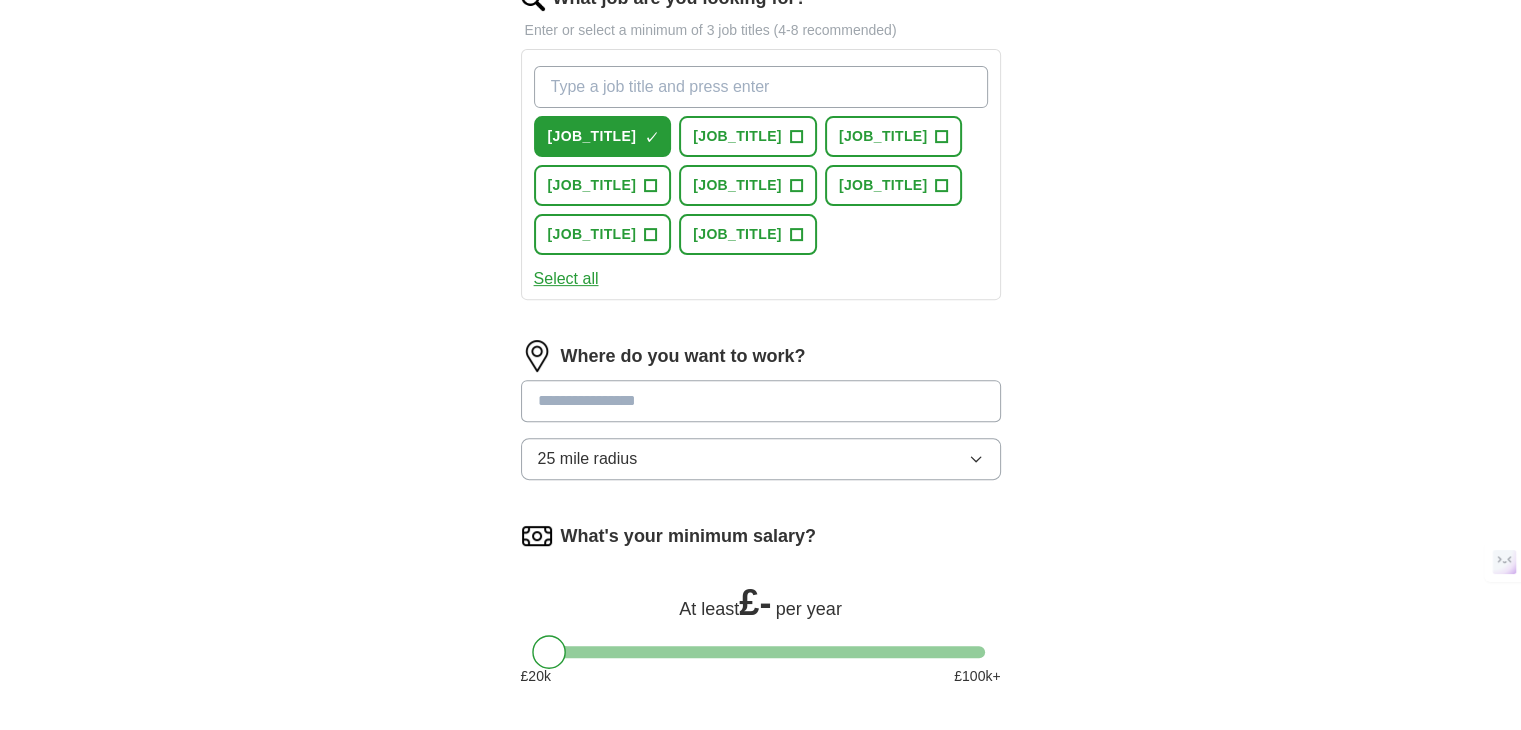click at bounding box center [761, 401] 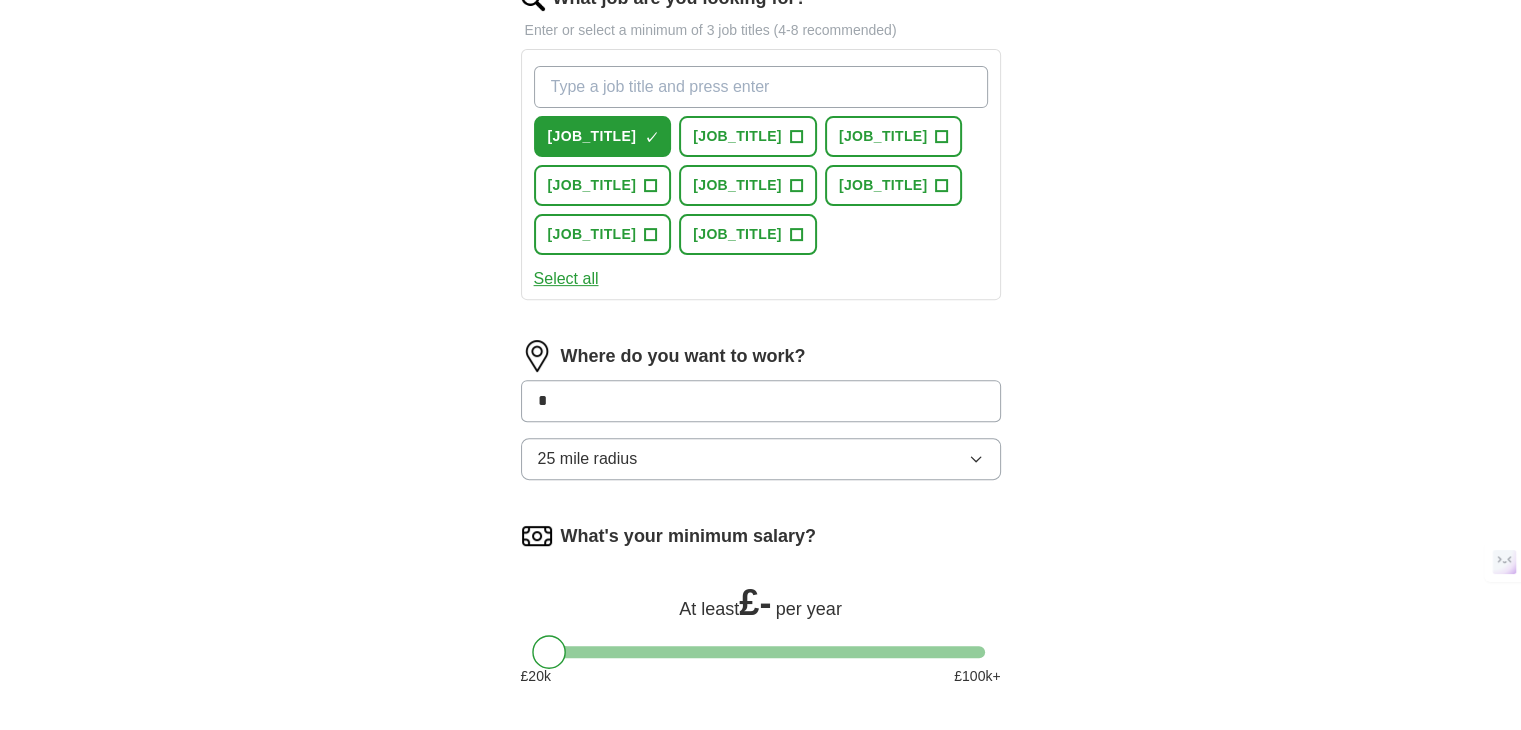 type on "*" 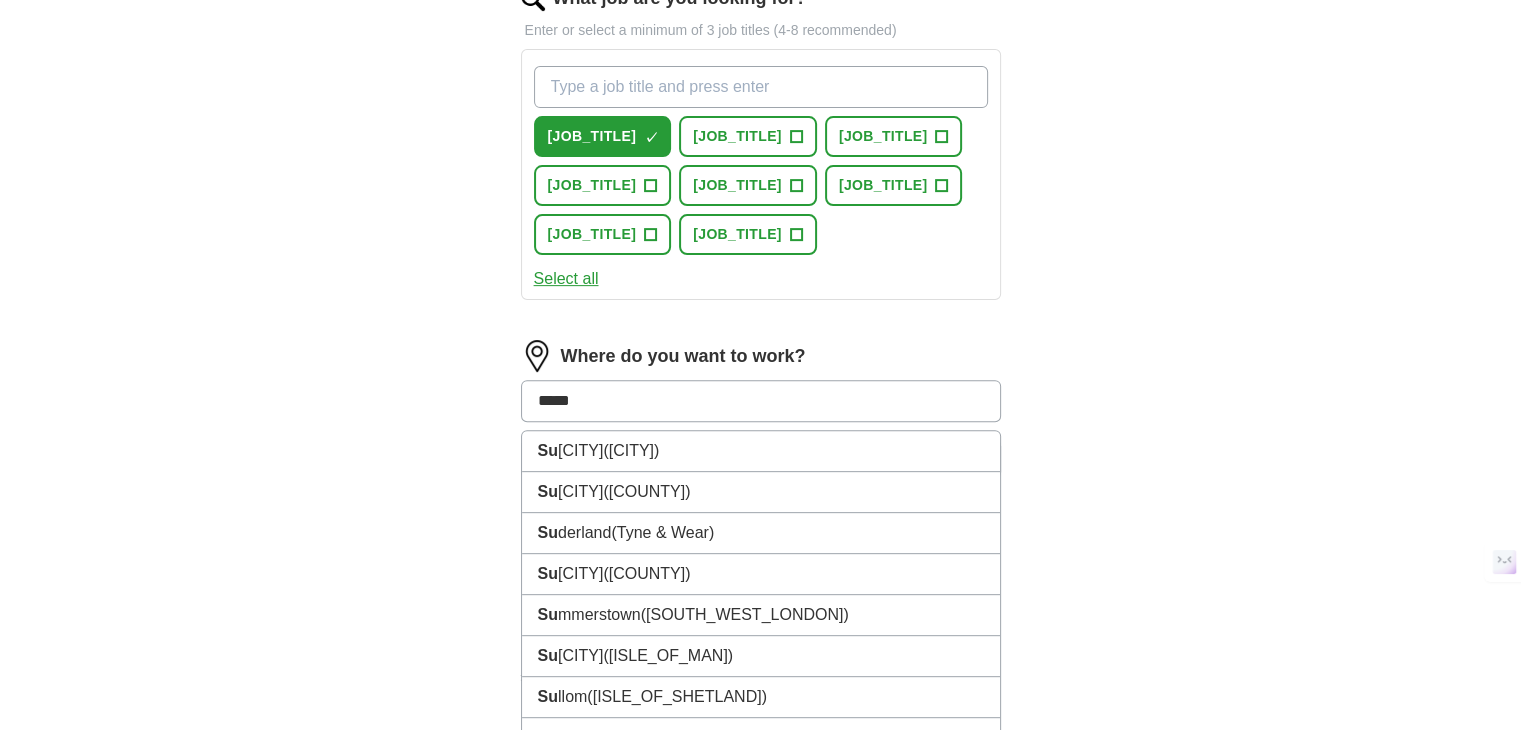 type on "******" 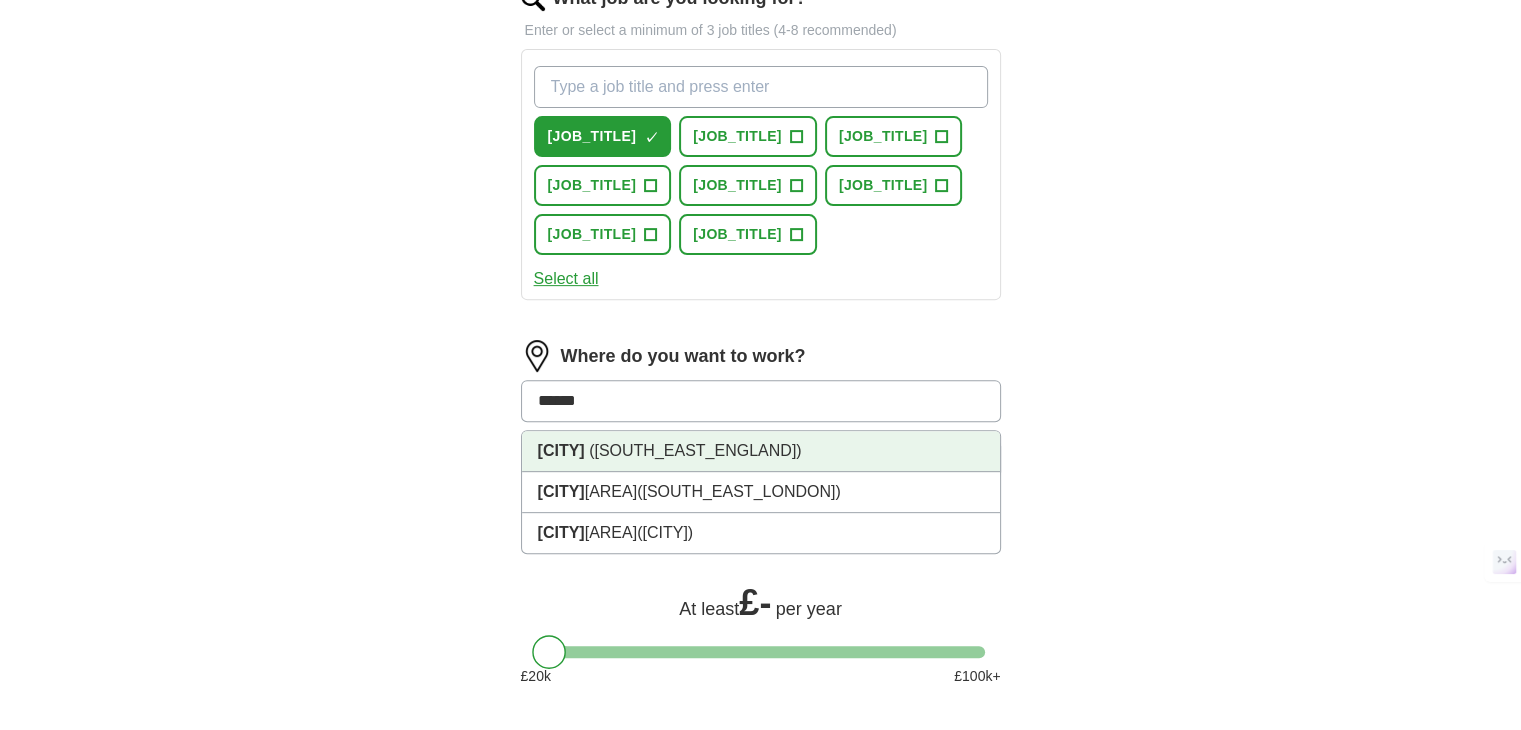 click on "([SOUTH_EAST_ENGLAND])" at bounding box center [695, 450] 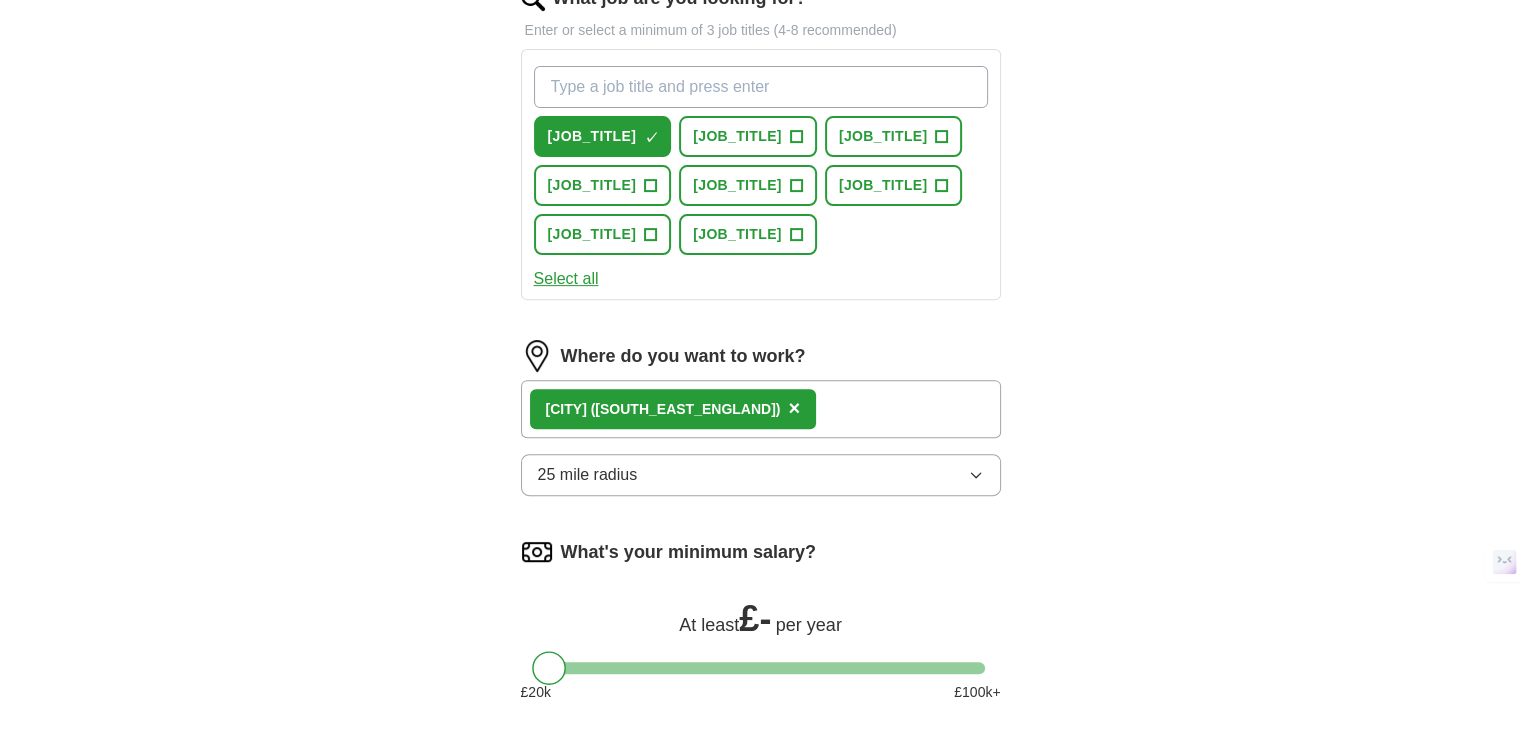 click on "25 mile radius" at bounding box center (588, 475) 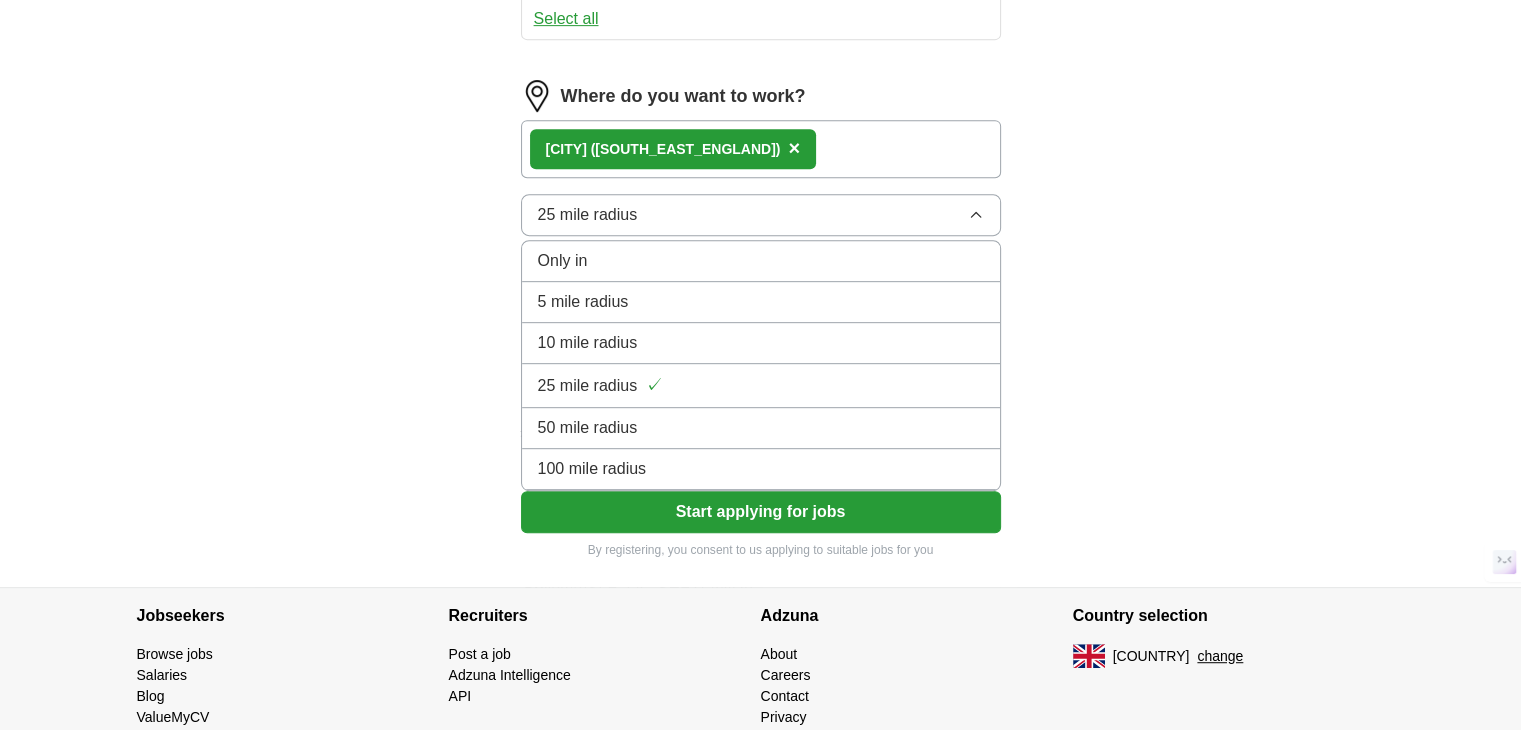 scroll, scrollTop: 987, scrollLeft: 0, axis: vertical 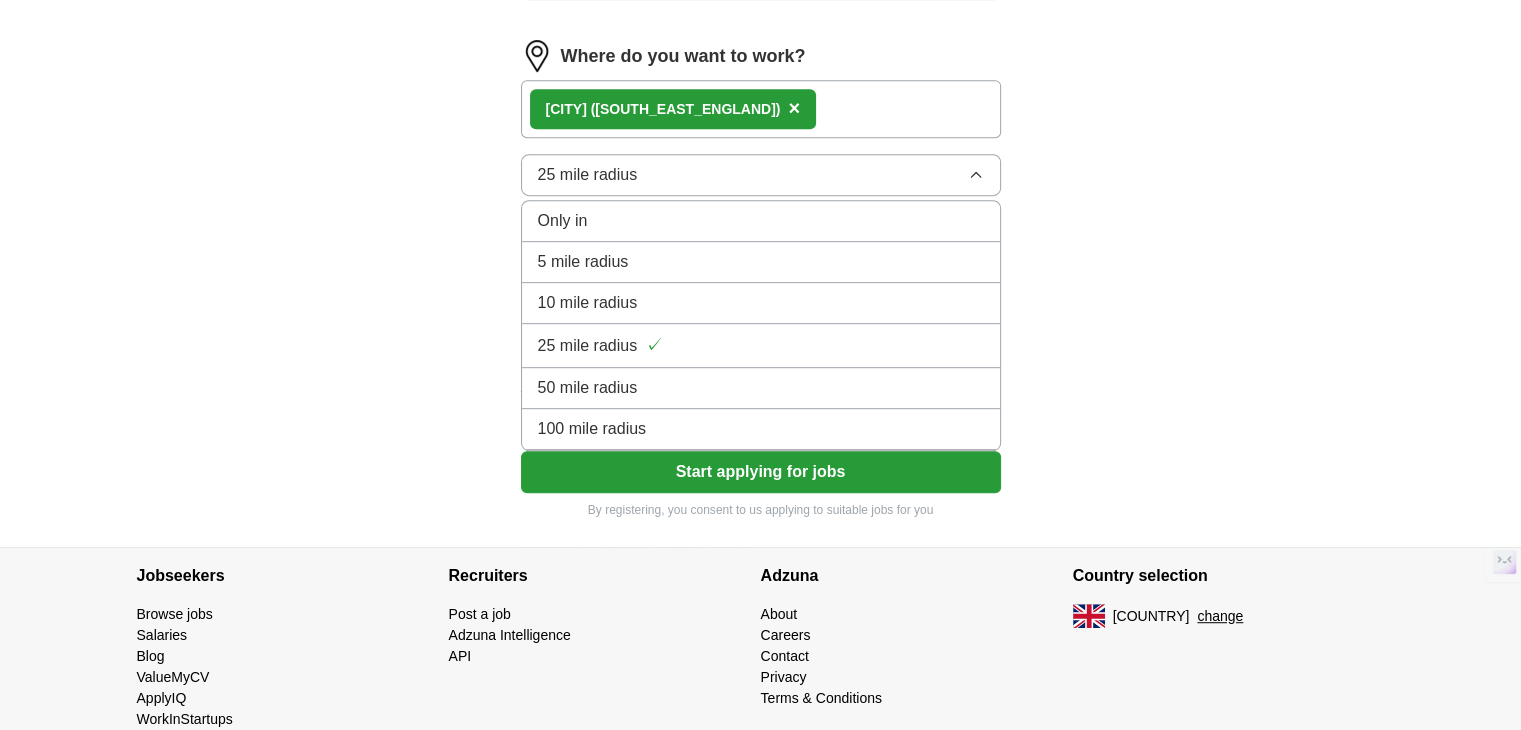 click on "100 mile radius" at bounding box center (592, 429) 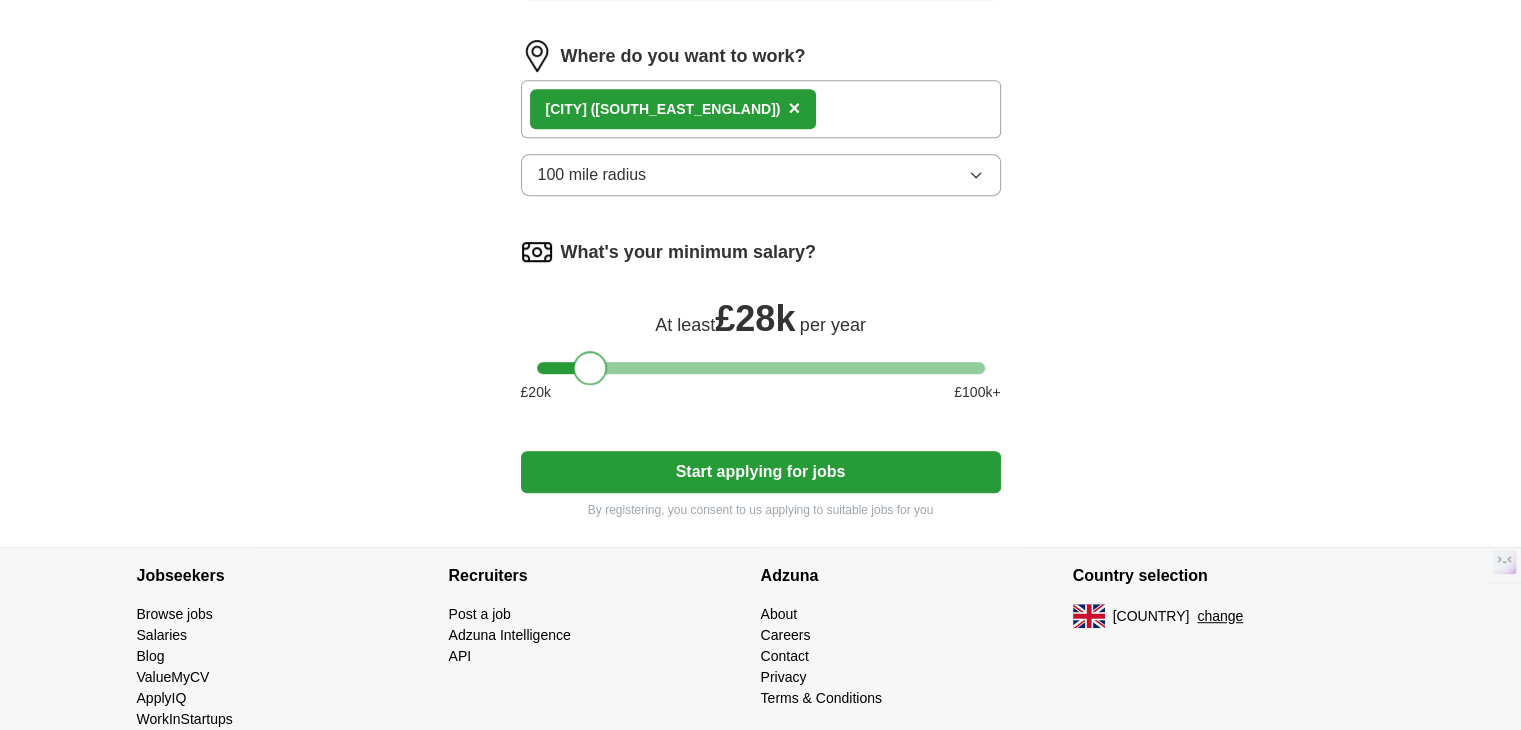 drag, startPoint x: 551, startPoint y: 368, endPoint x: 592, endPoint y: 369, distance: 41.01219 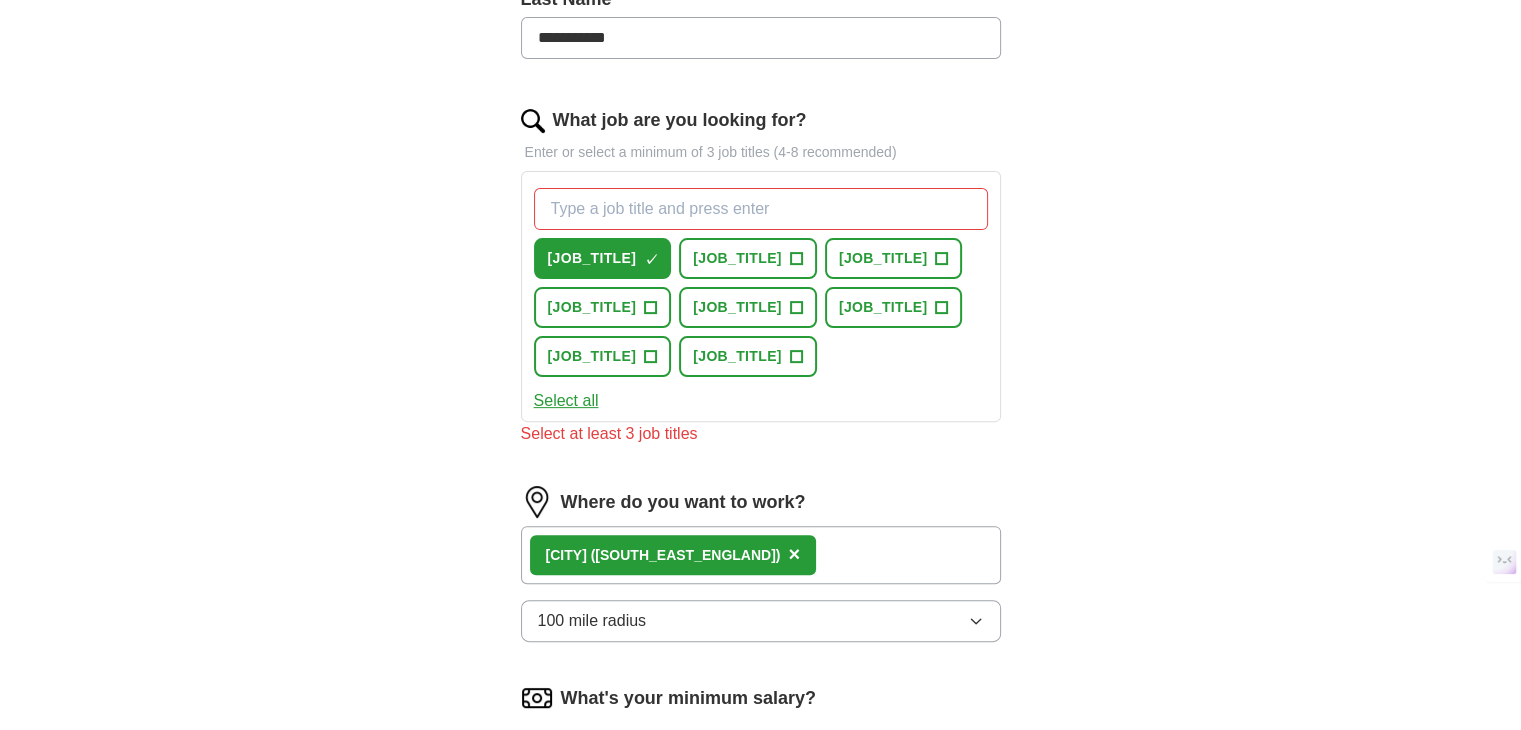scroll, scrollTop: 487, scrollLeft: 0, axis: vertical 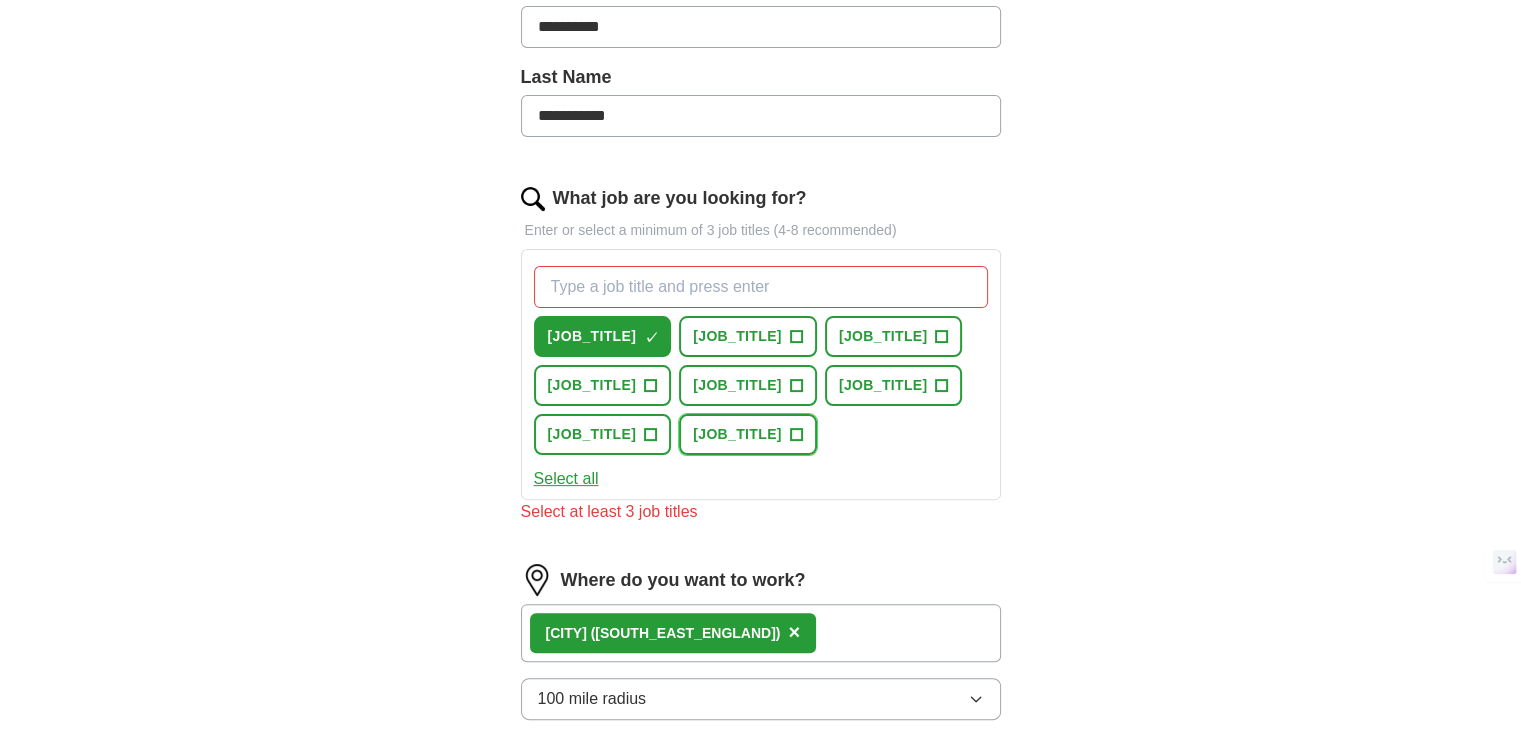 click on "+" at bounding box center (796, 435) 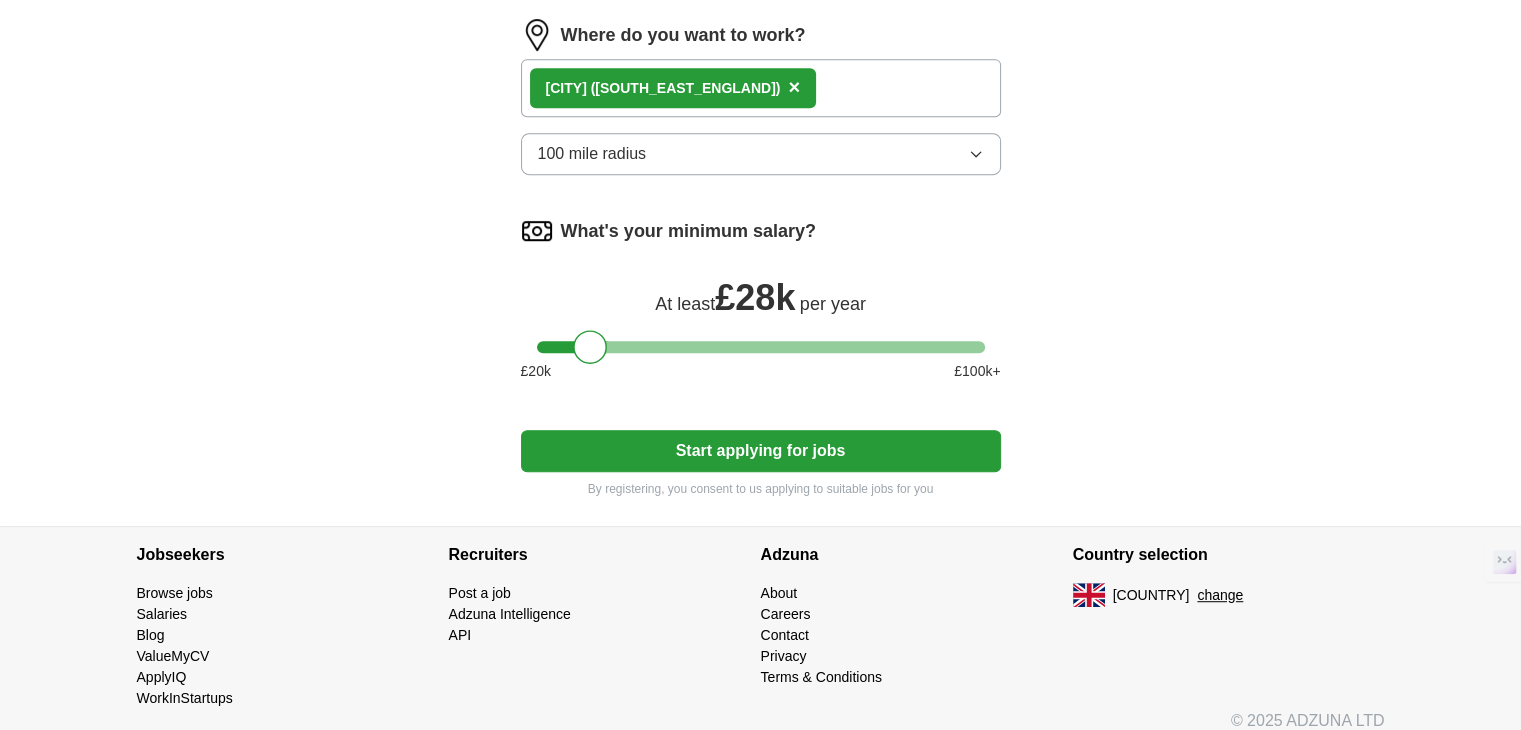 scroll, scrollTop: 1021, scrollLeft: 0, axis: vertical 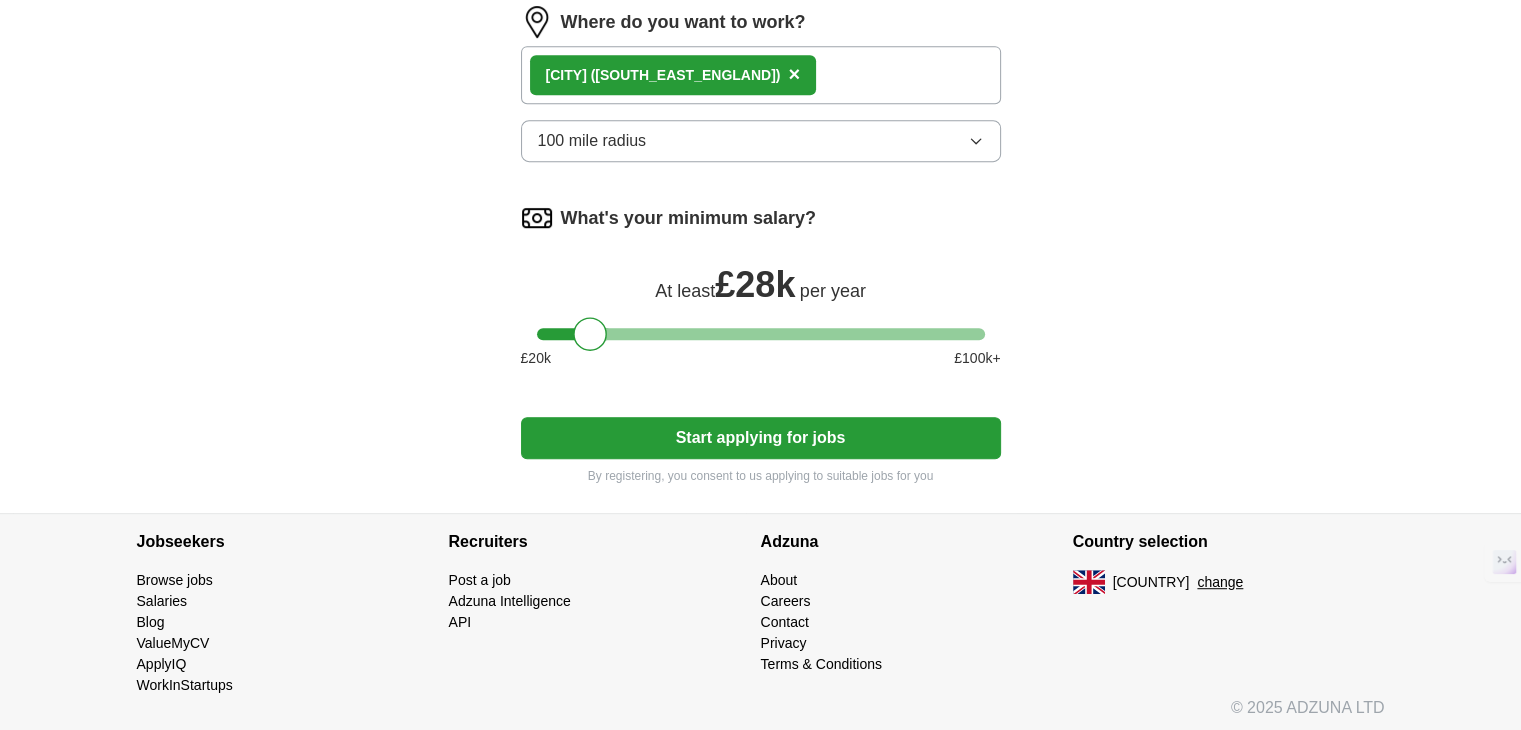 click on "Start applying for jobs" at bounding box center [761, 438] 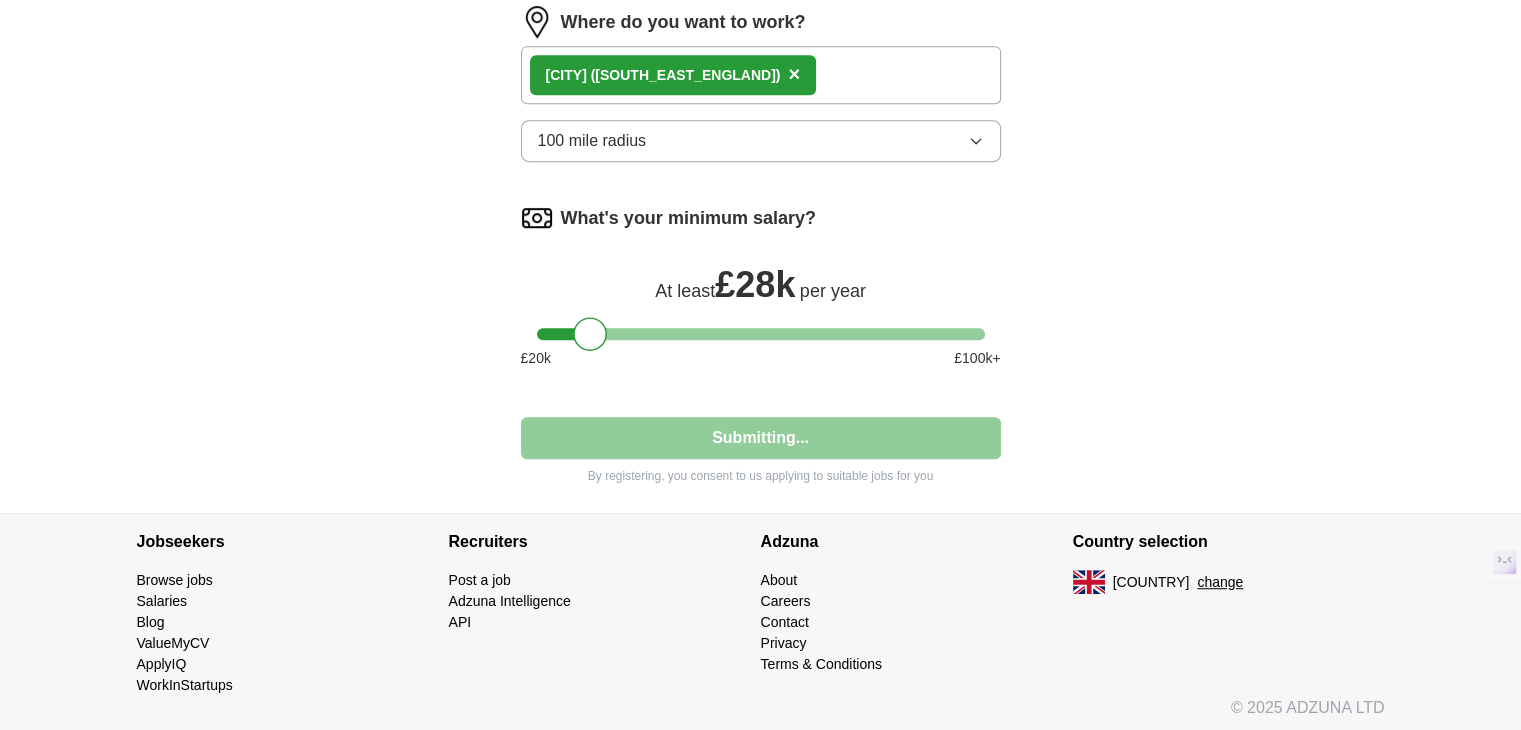 select on "**" 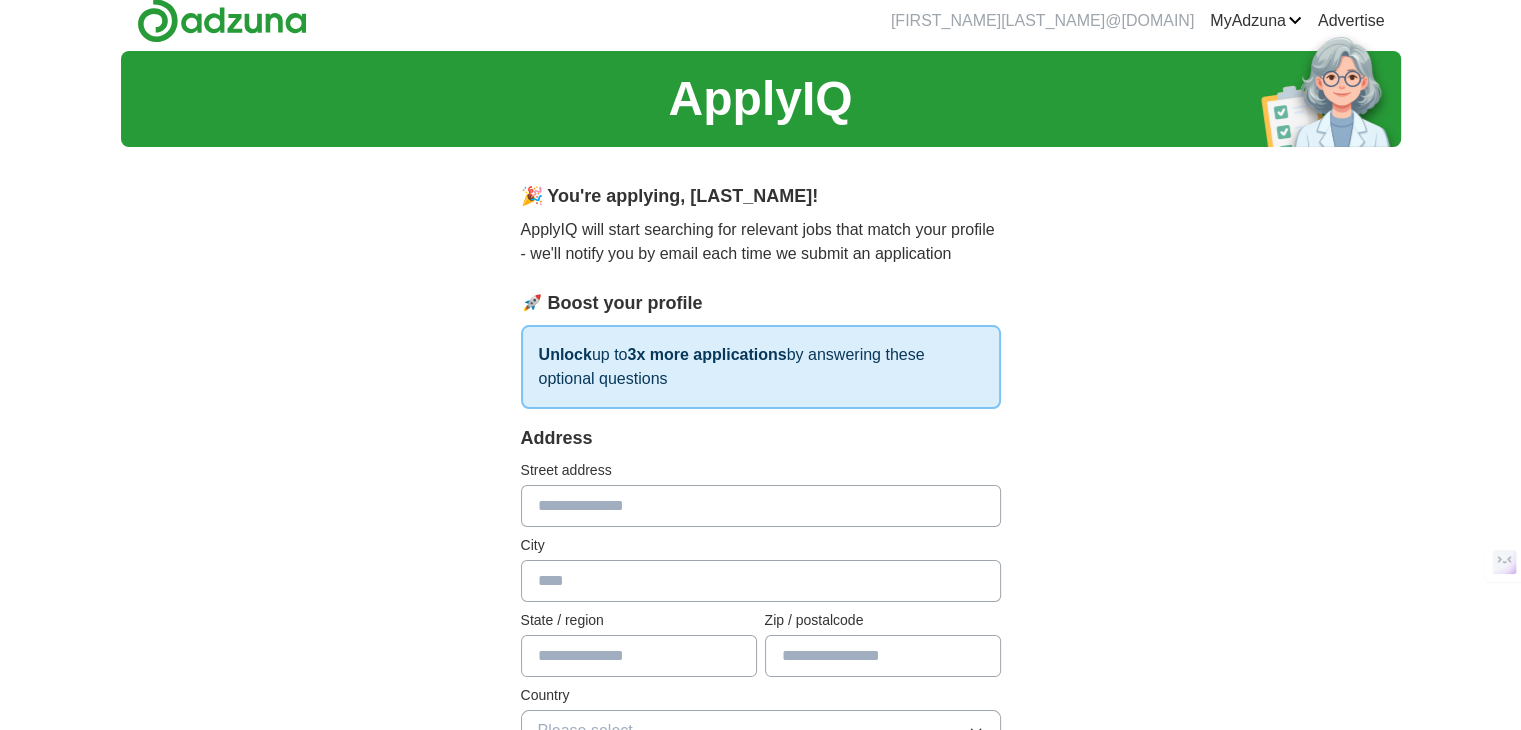 scroll, scrollTop: 0, scrollLeft: 0, axis: both 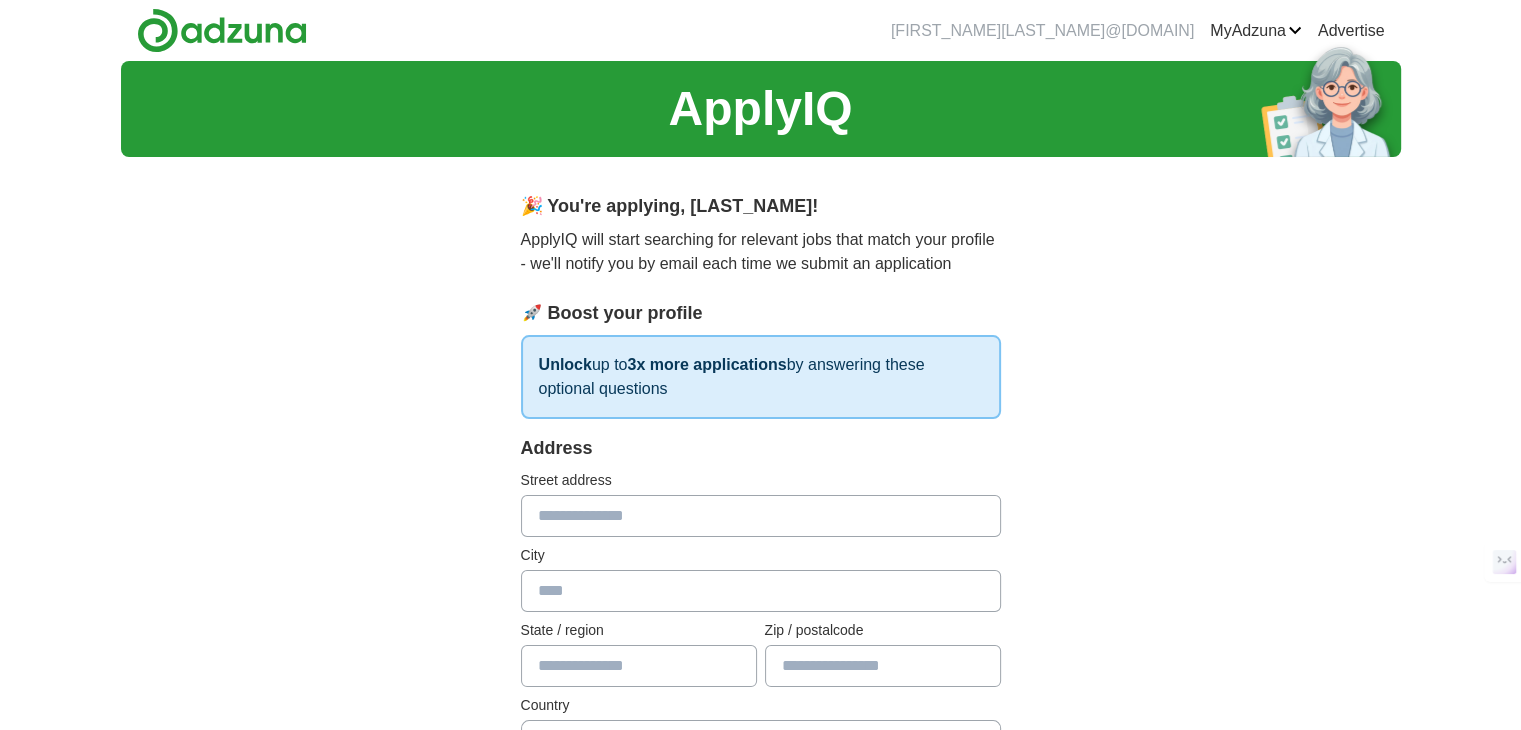click at bounding box center [761, 516] 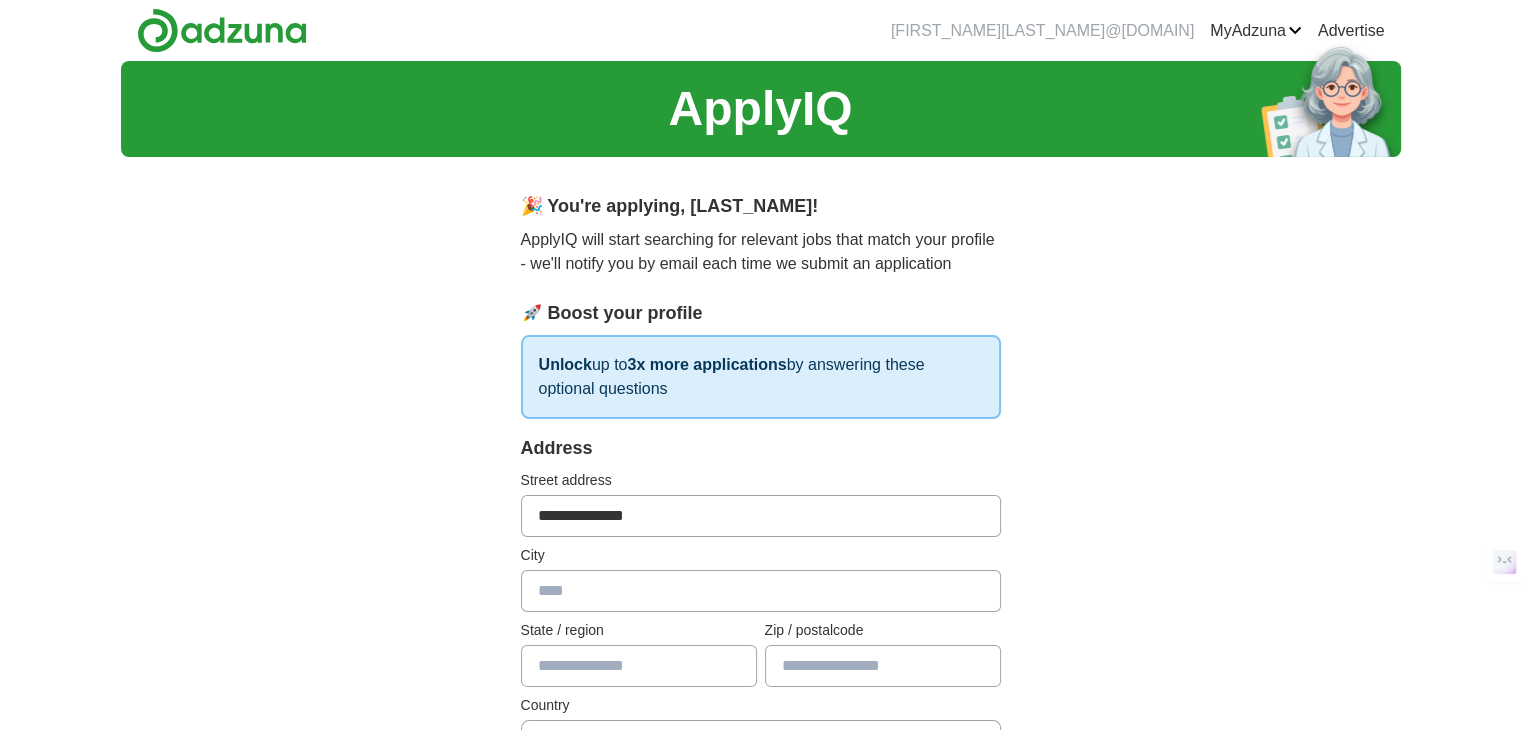 type on "**********" 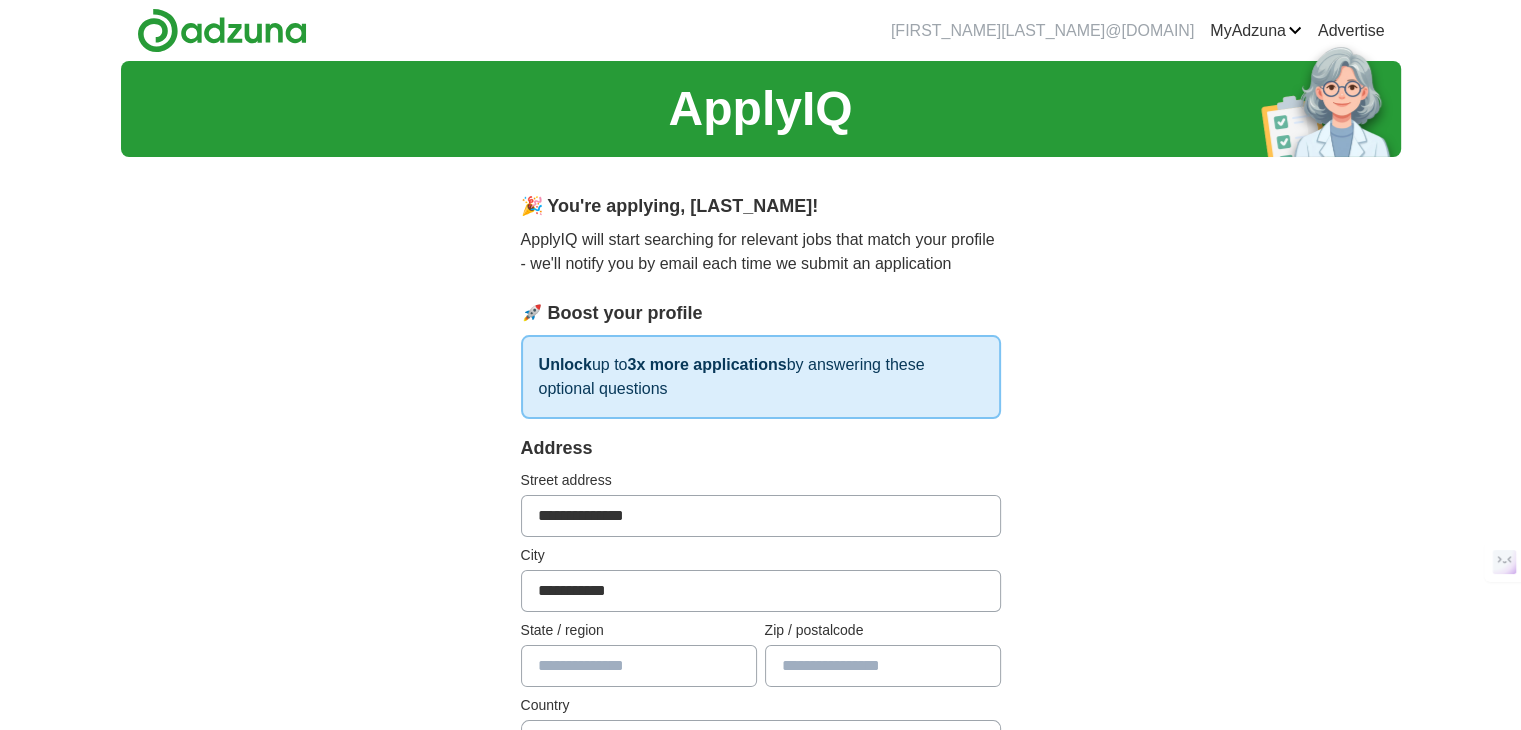 type on "**********" 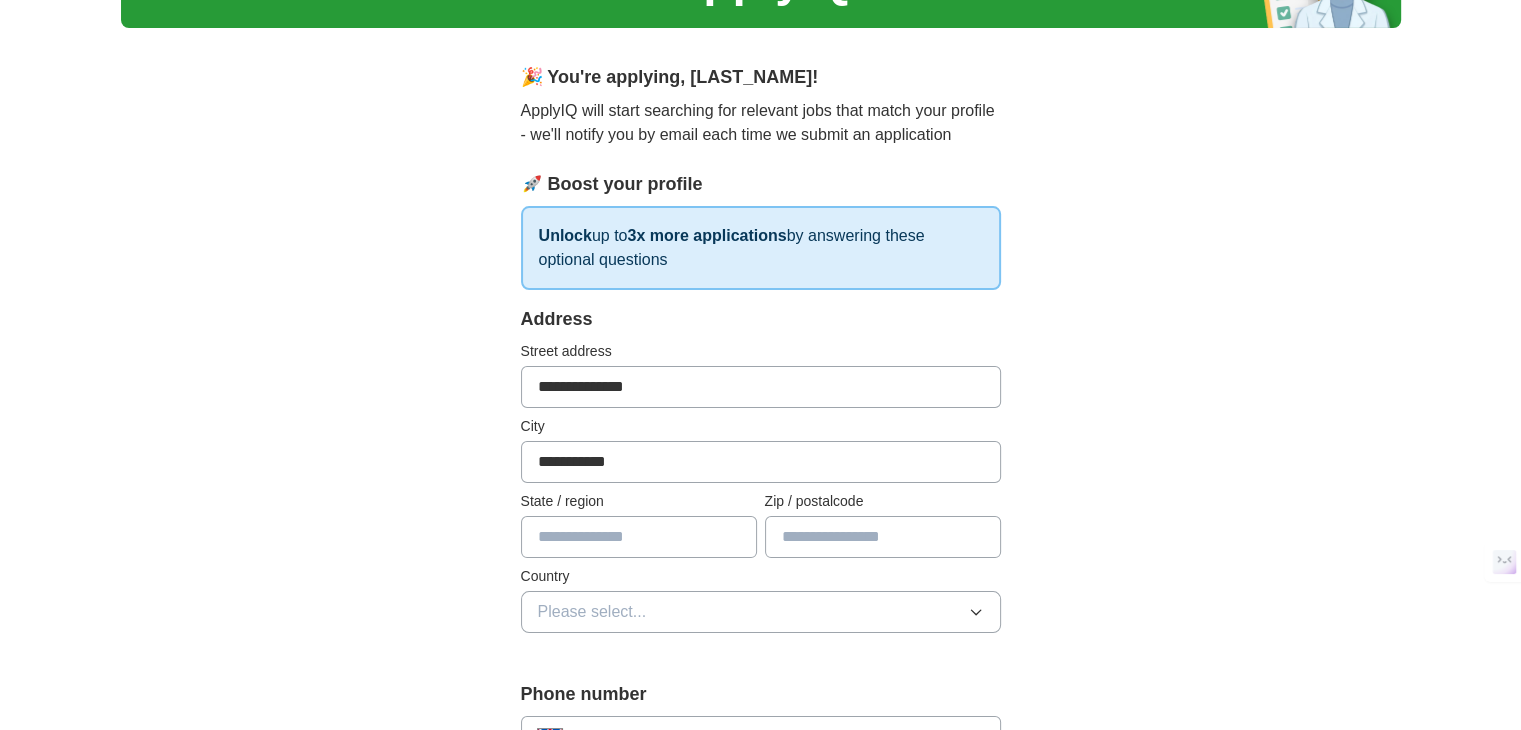 scroll, scrollTop: 200, scrollLeft: 0, axis: vertical 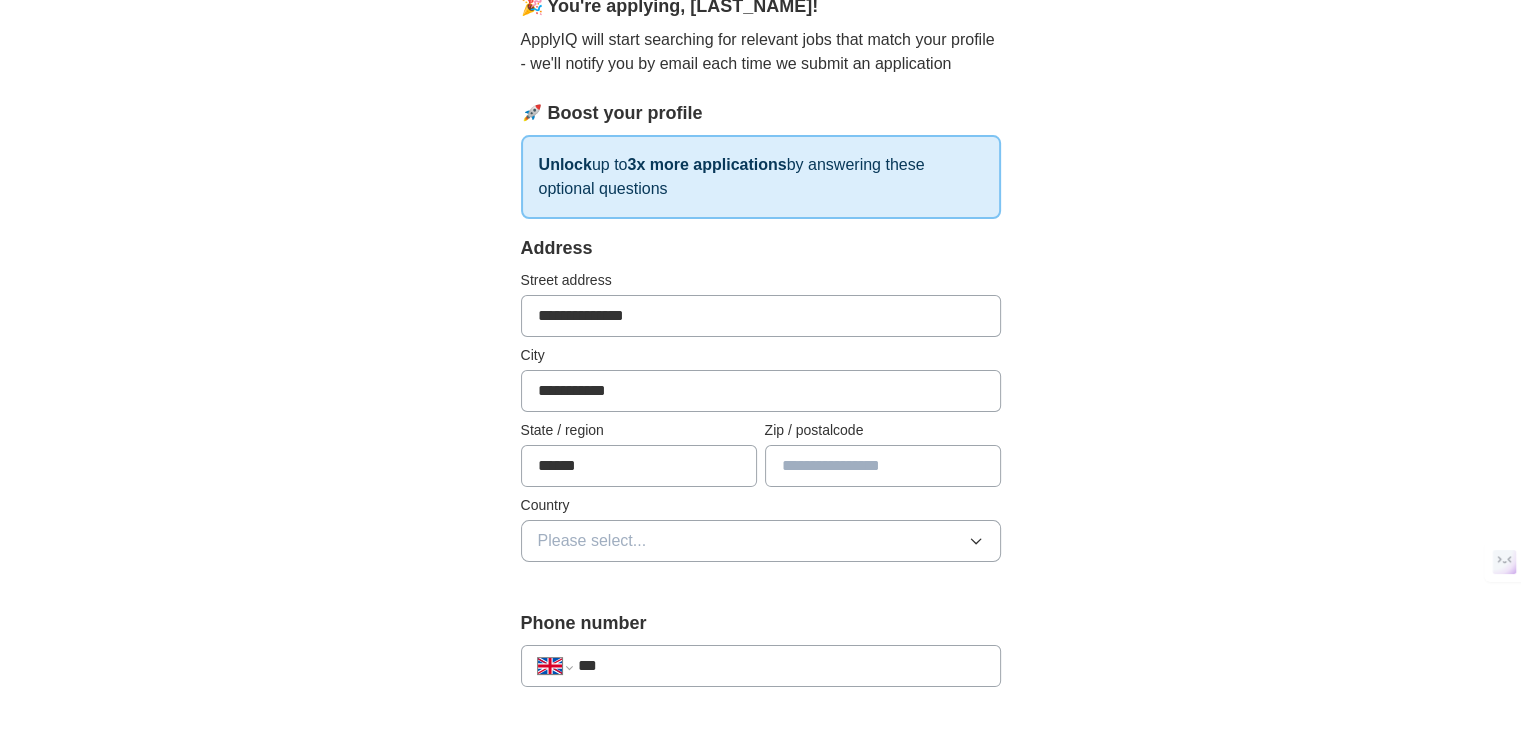 type on "******" 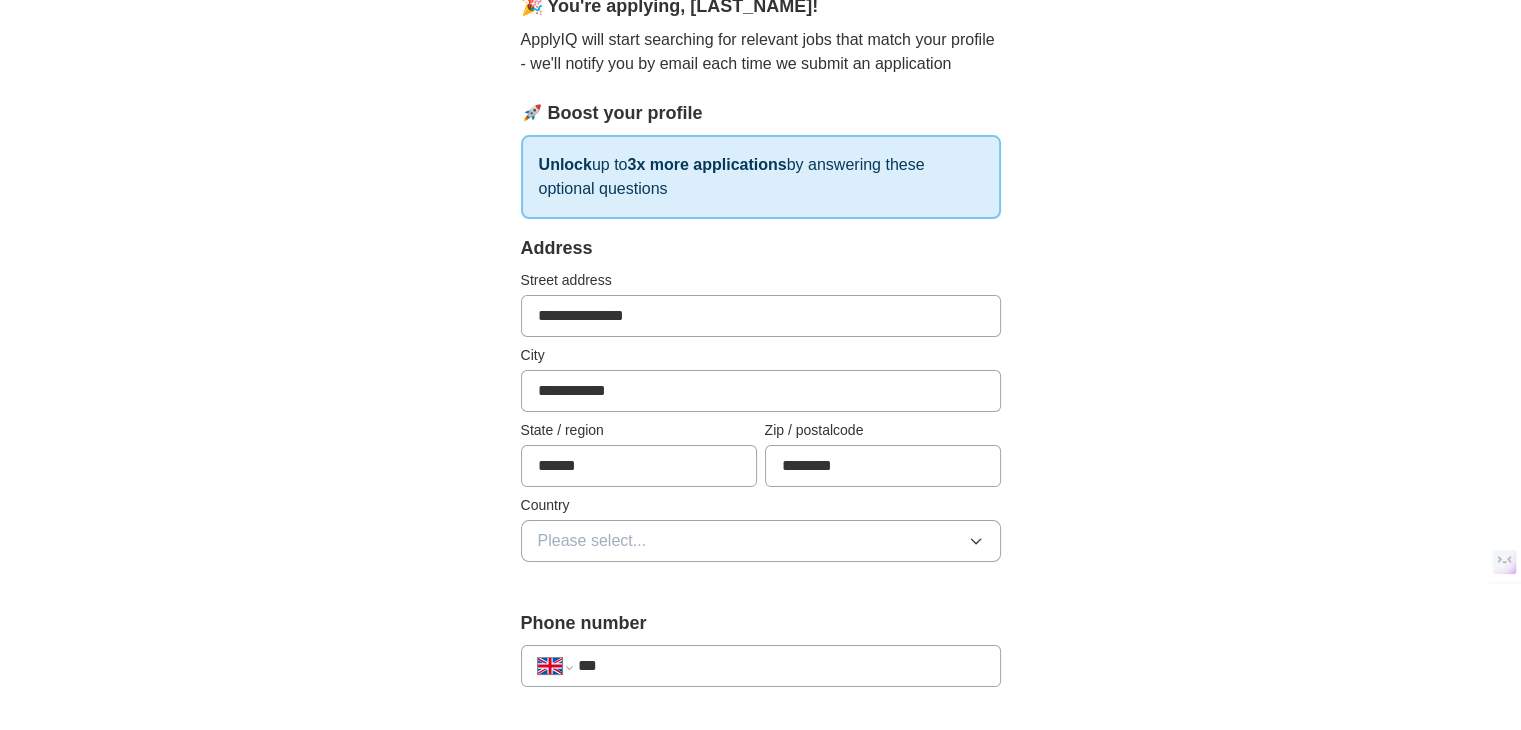 type on "********" 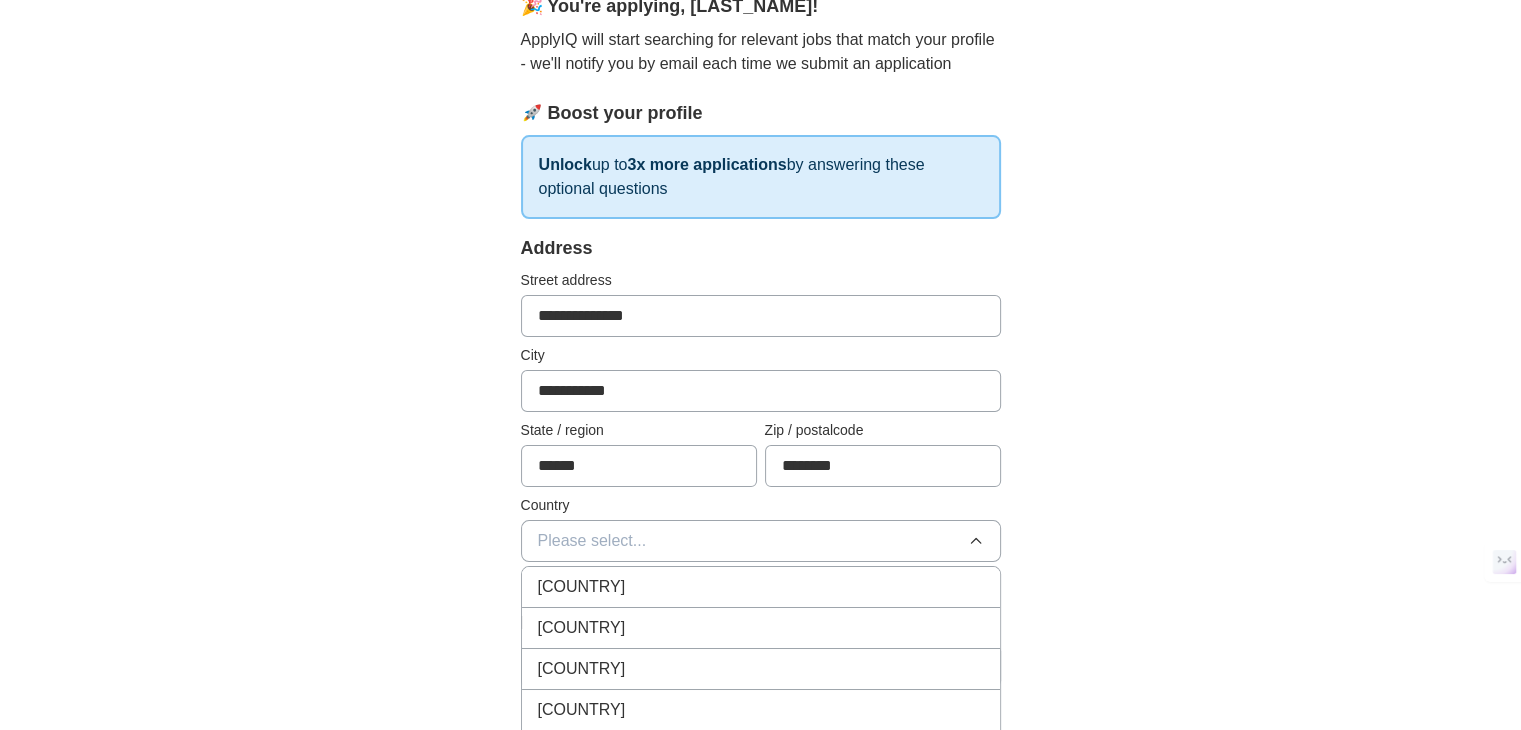 click on "[COUNTRY]" at bounding box center [582, 587] 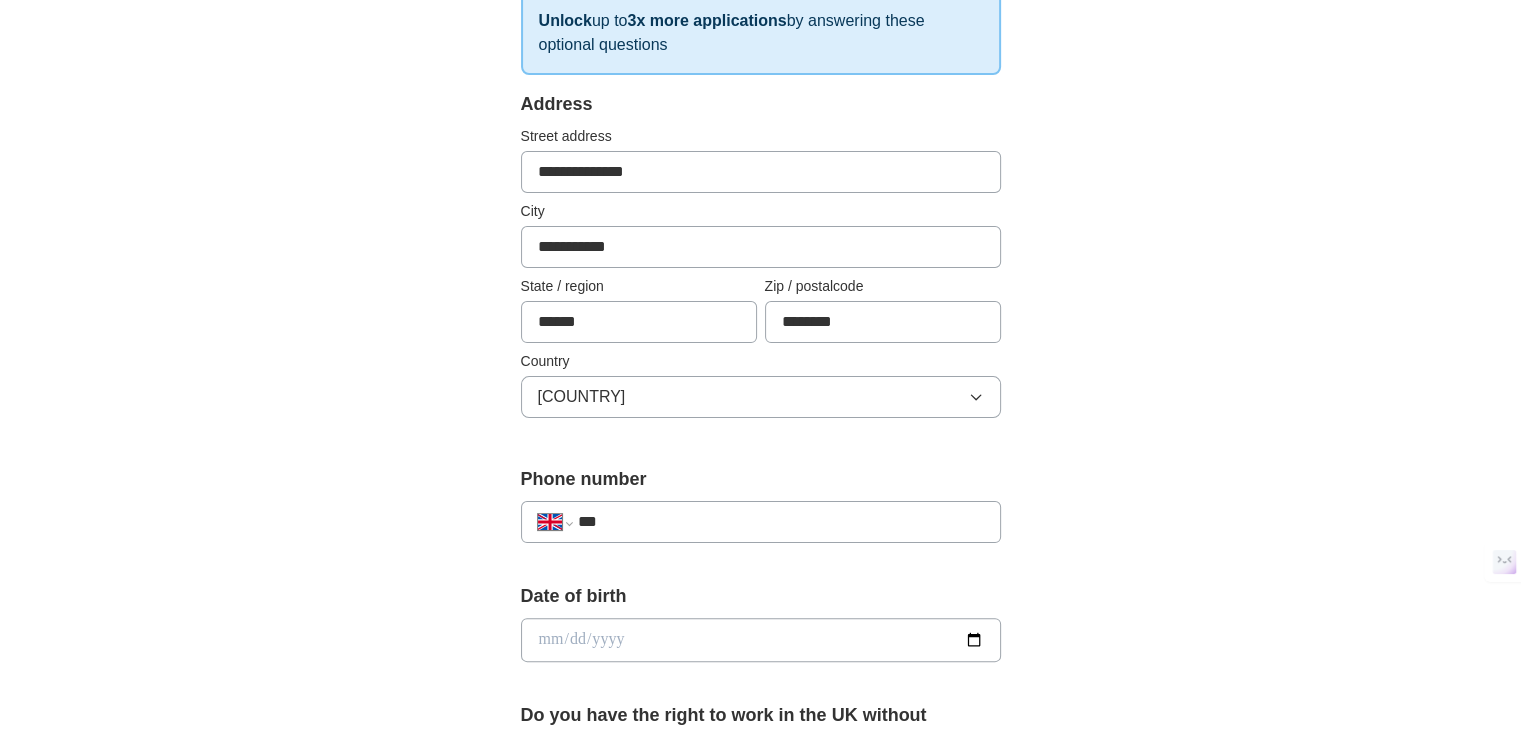 scroll, scrollTop: 400, scrollLeft: 0, axis: vertical 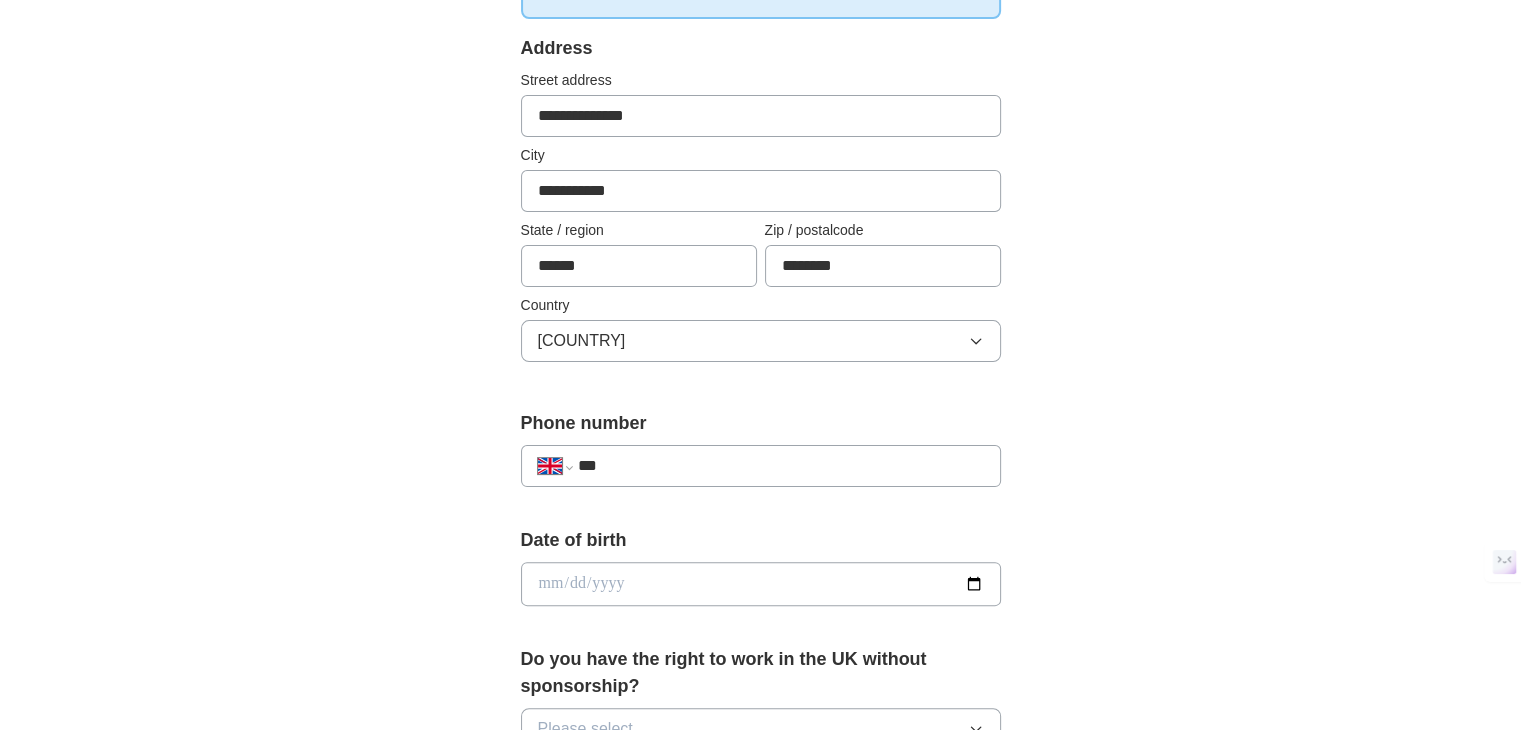 click on "***" at bounding box center (780, 466) 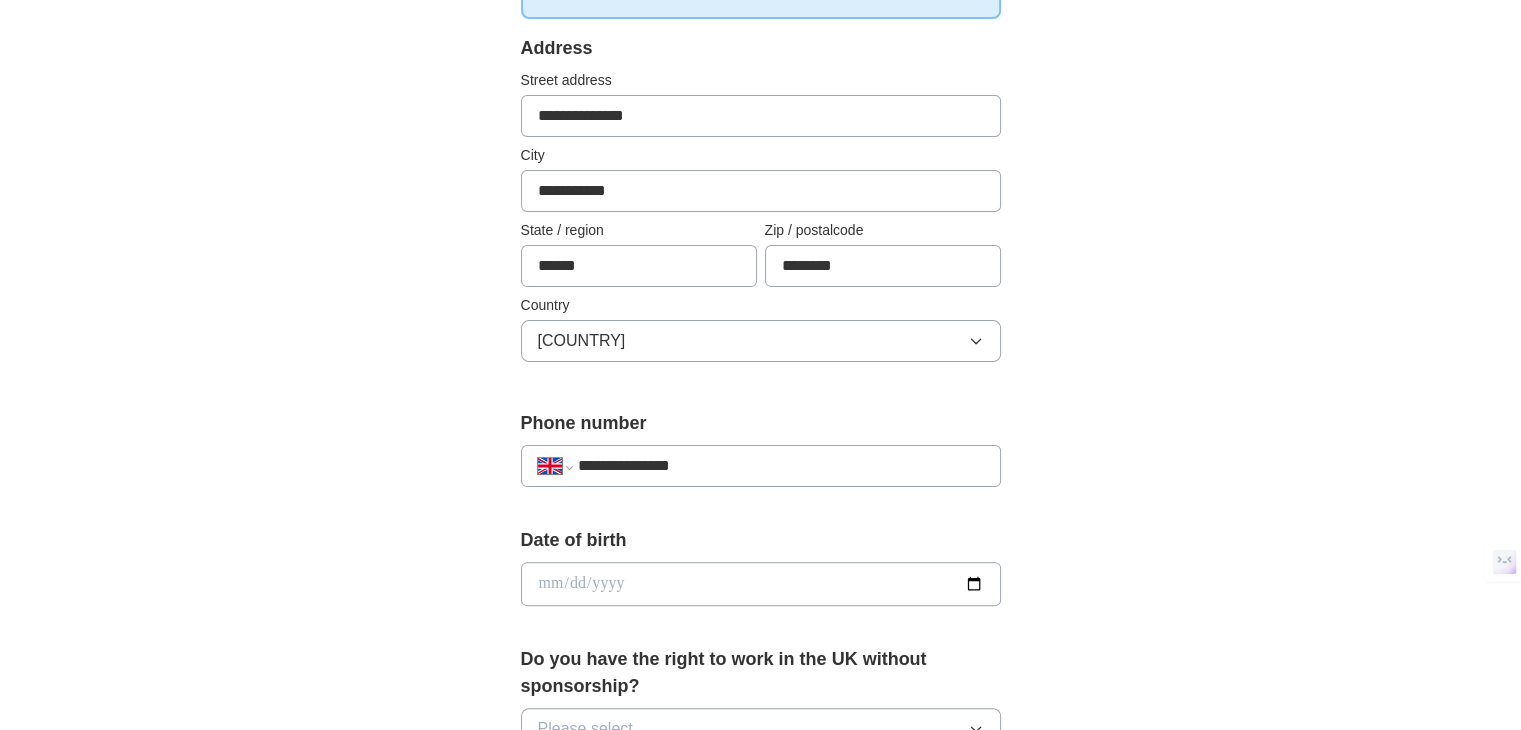 type on "**********" 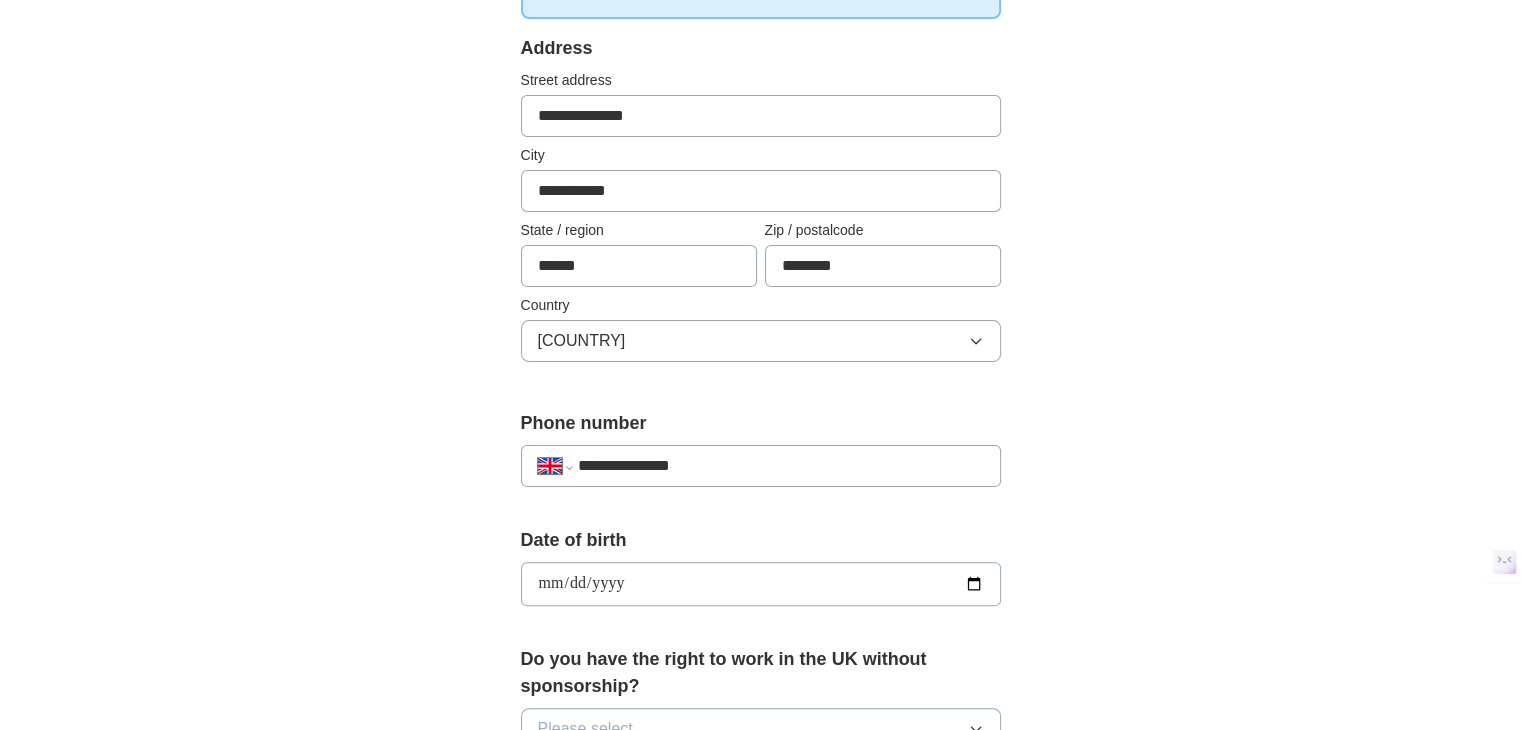 type on "**********" 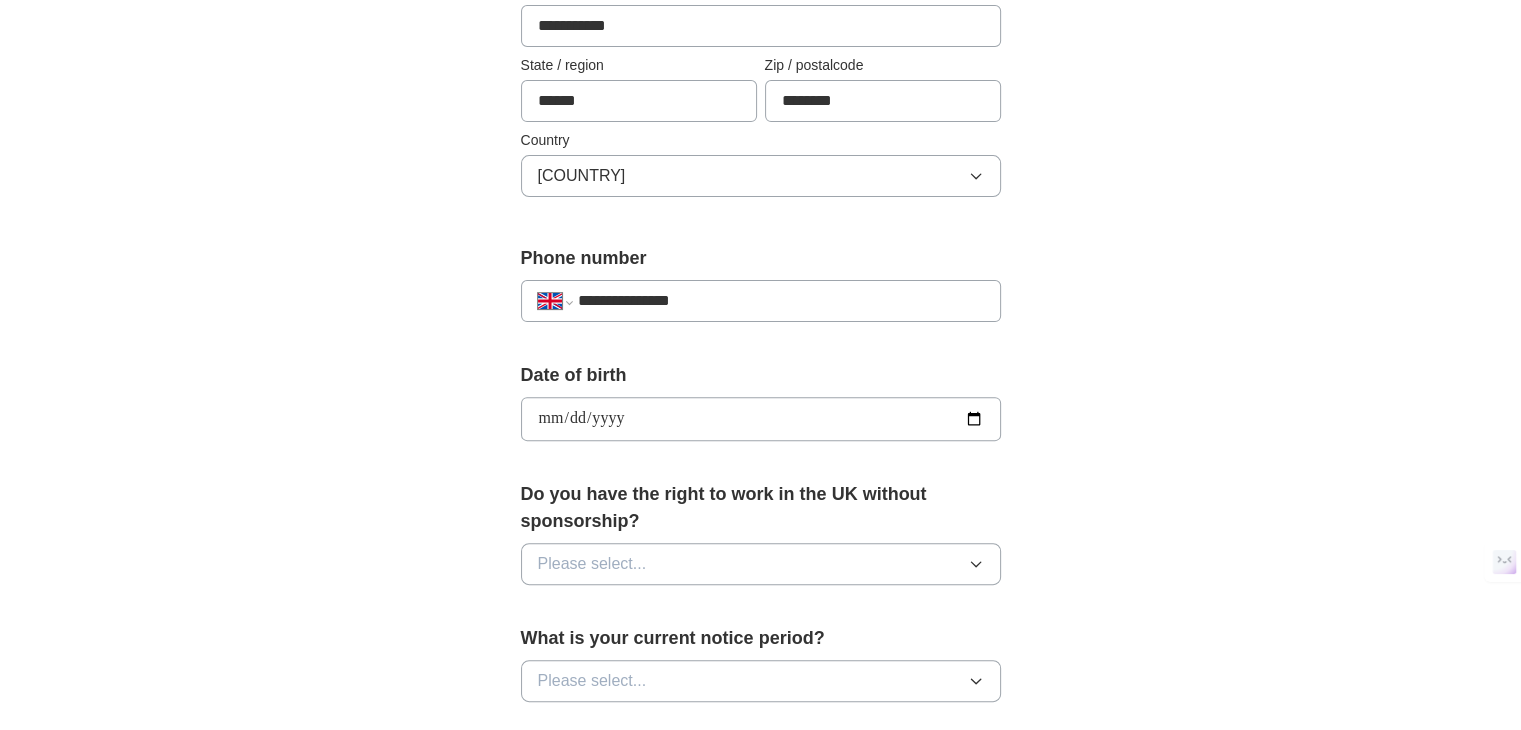 scroll, scrollTop: 700, scrollLeft: 0, axis: vertical 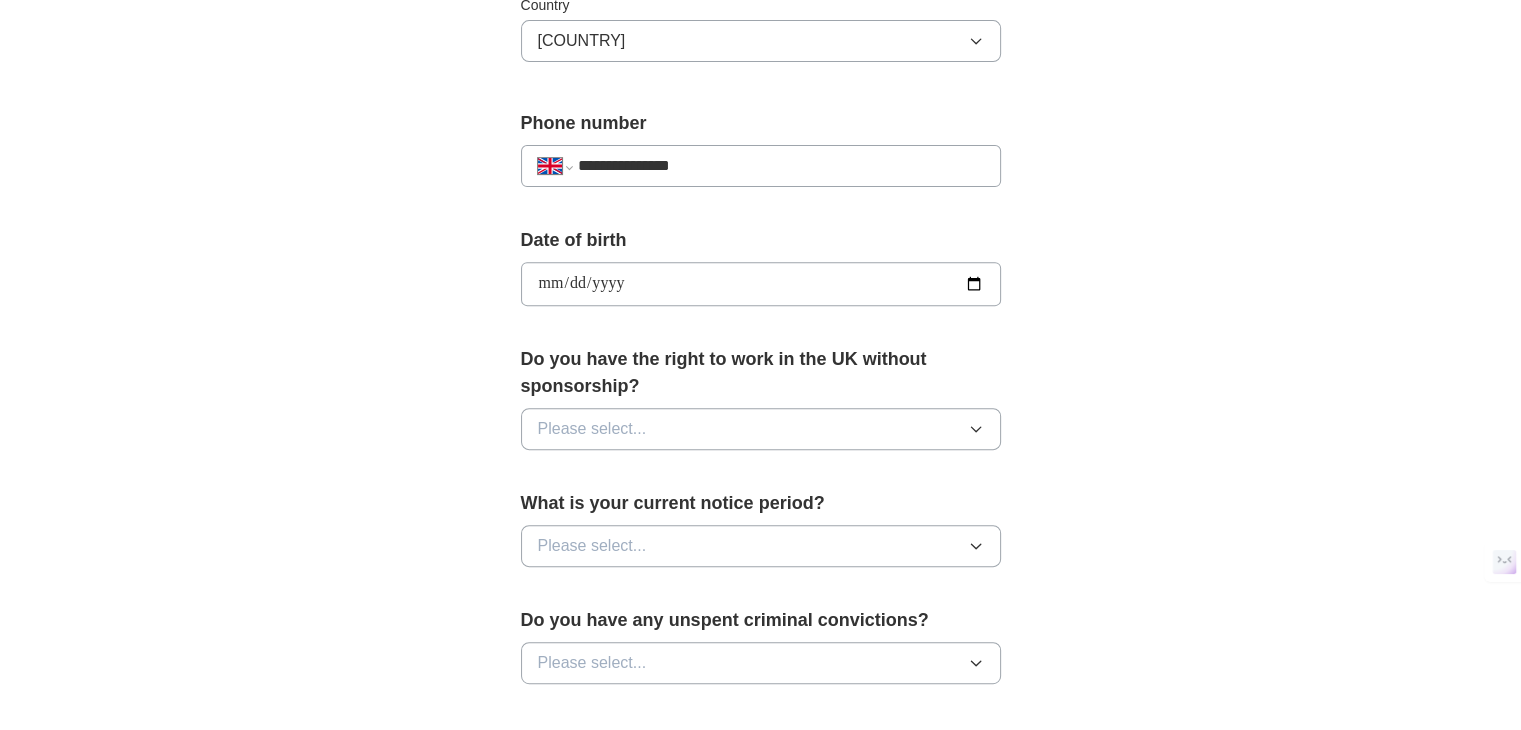 click on "Please select..." at bounding box center (761, 429) 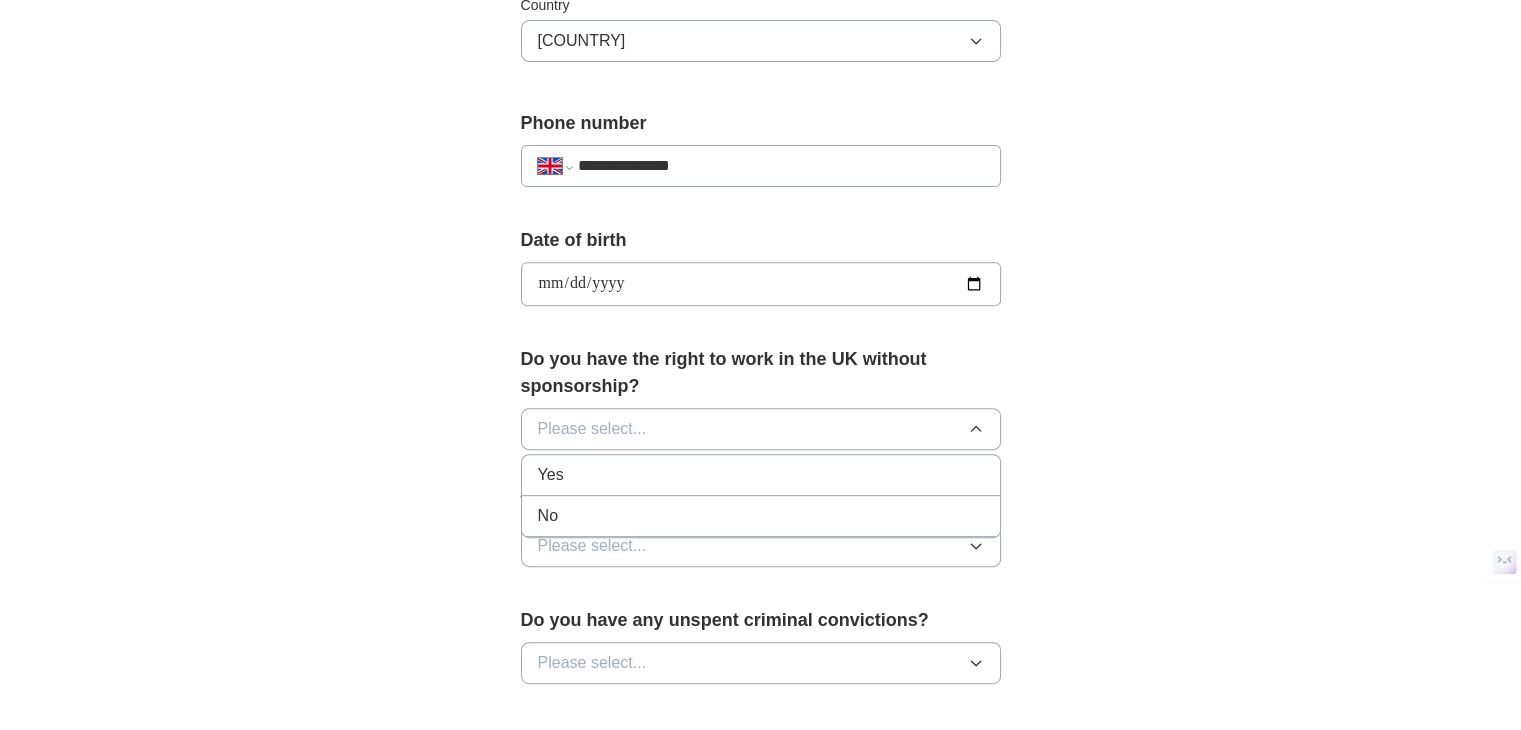 click on "No" at bounding box center [761, 516] 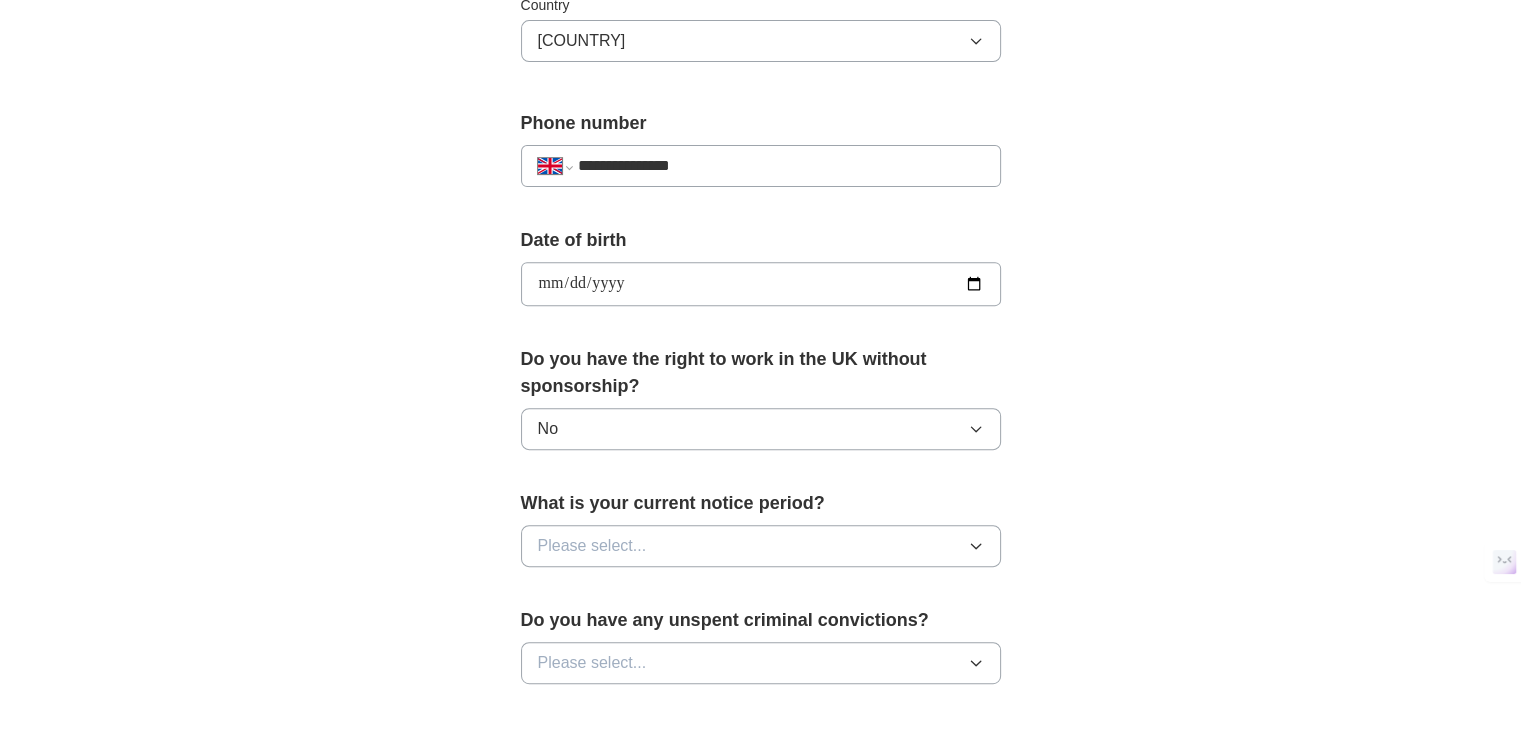 click on "Please select..." at bounding box center (761, 546) 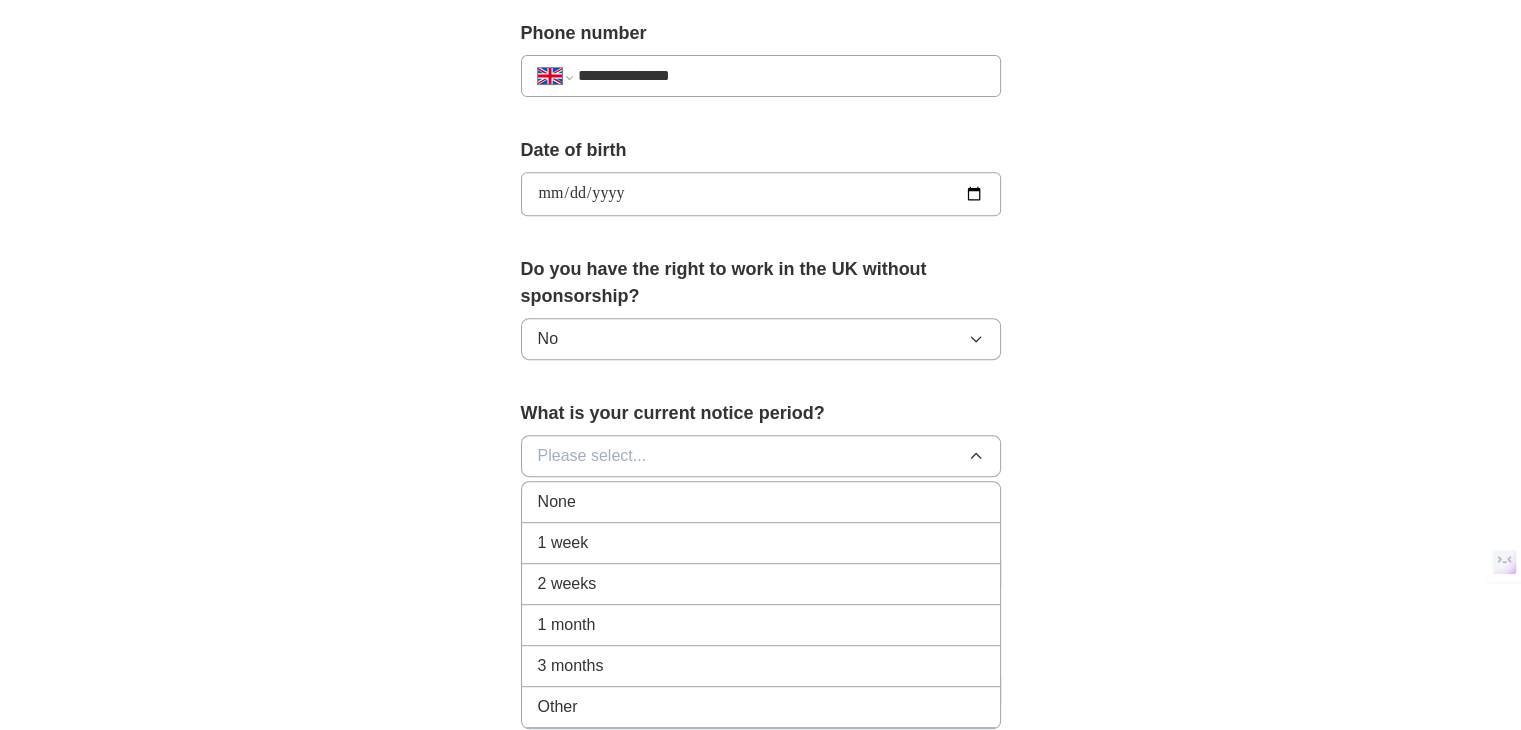 scroll, scrollTop: 800, scrollLeft: 0, axis: vertical 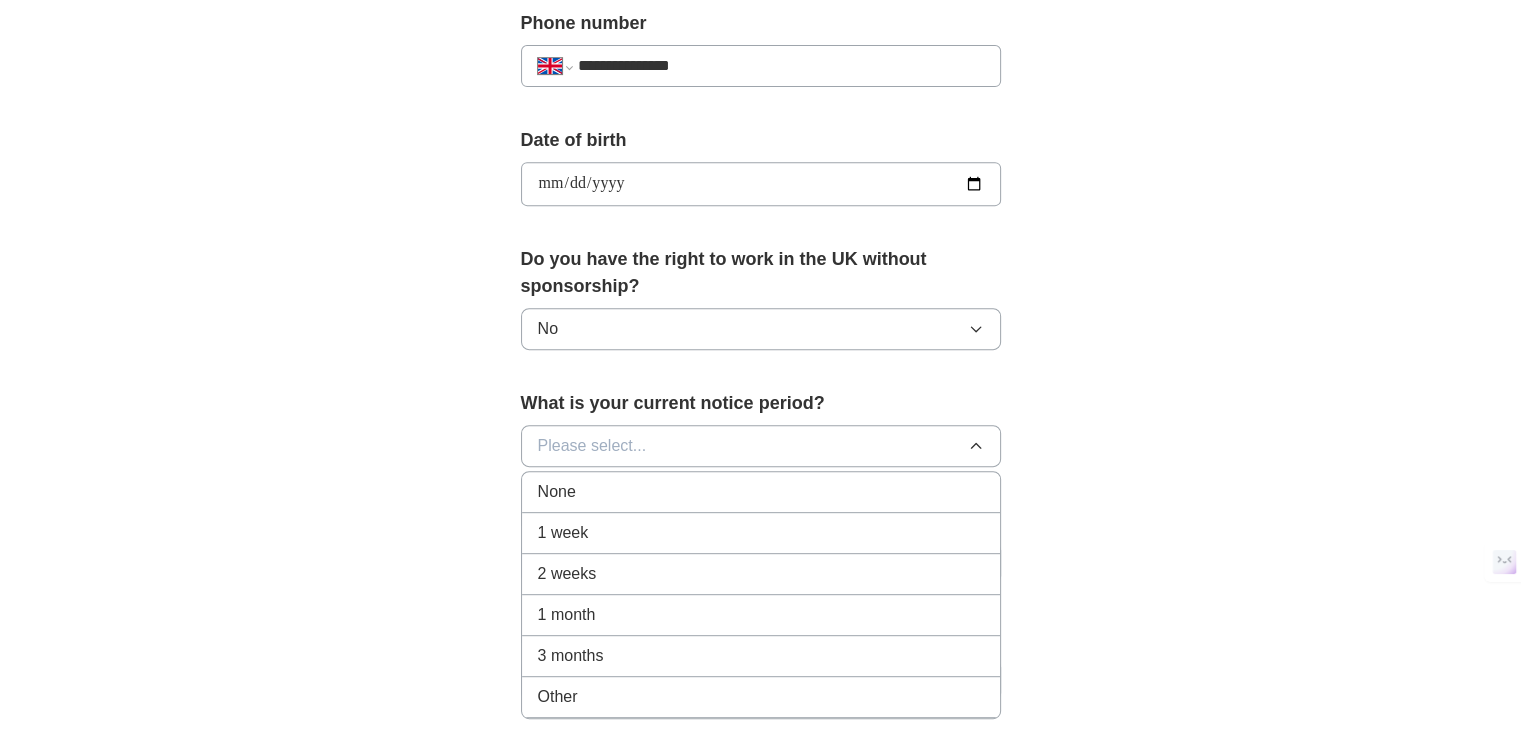 click on "1 month" at bounding box center (761, 615) 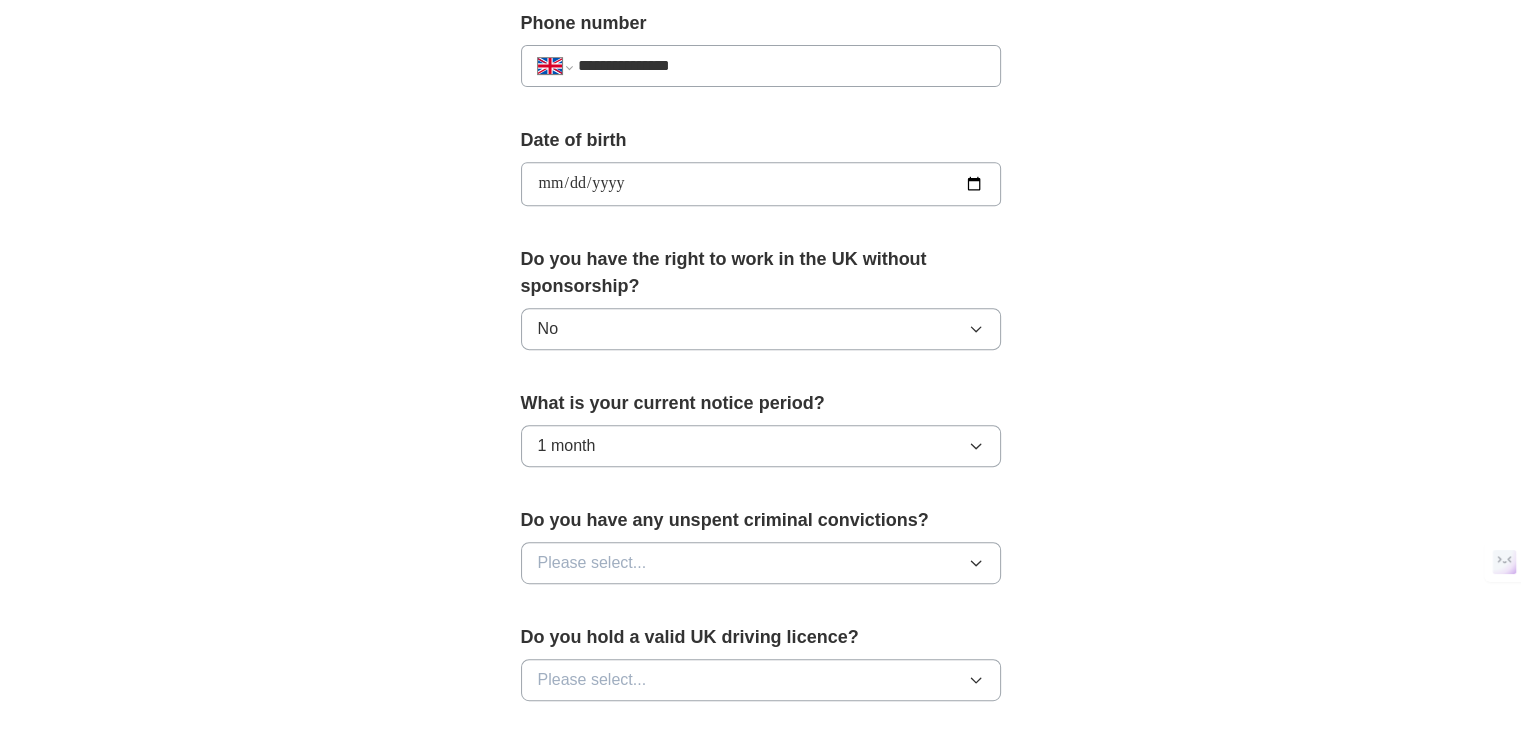 click on "Please select..." at bounding box center (761, 563) 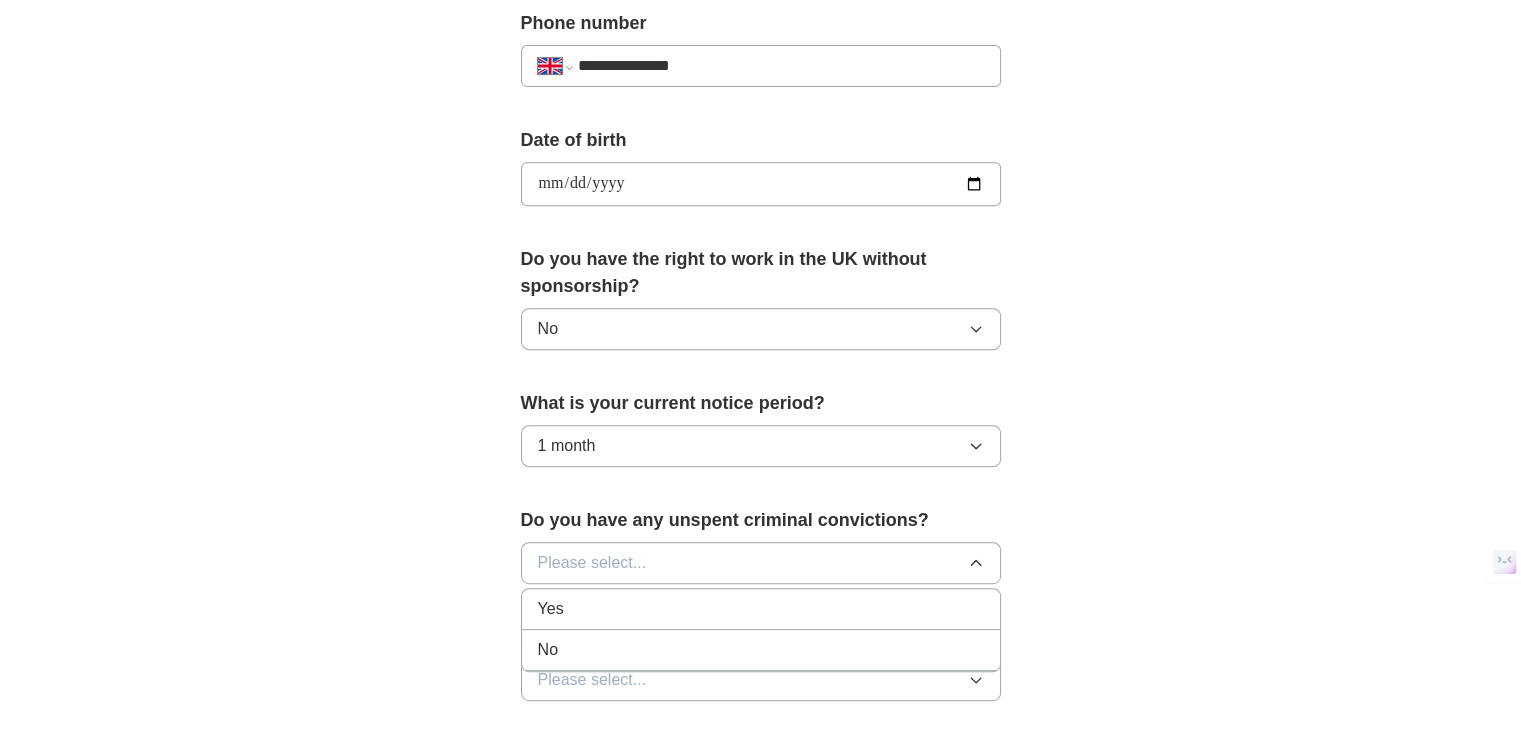 click on "No" at bounding box center (761, 650) 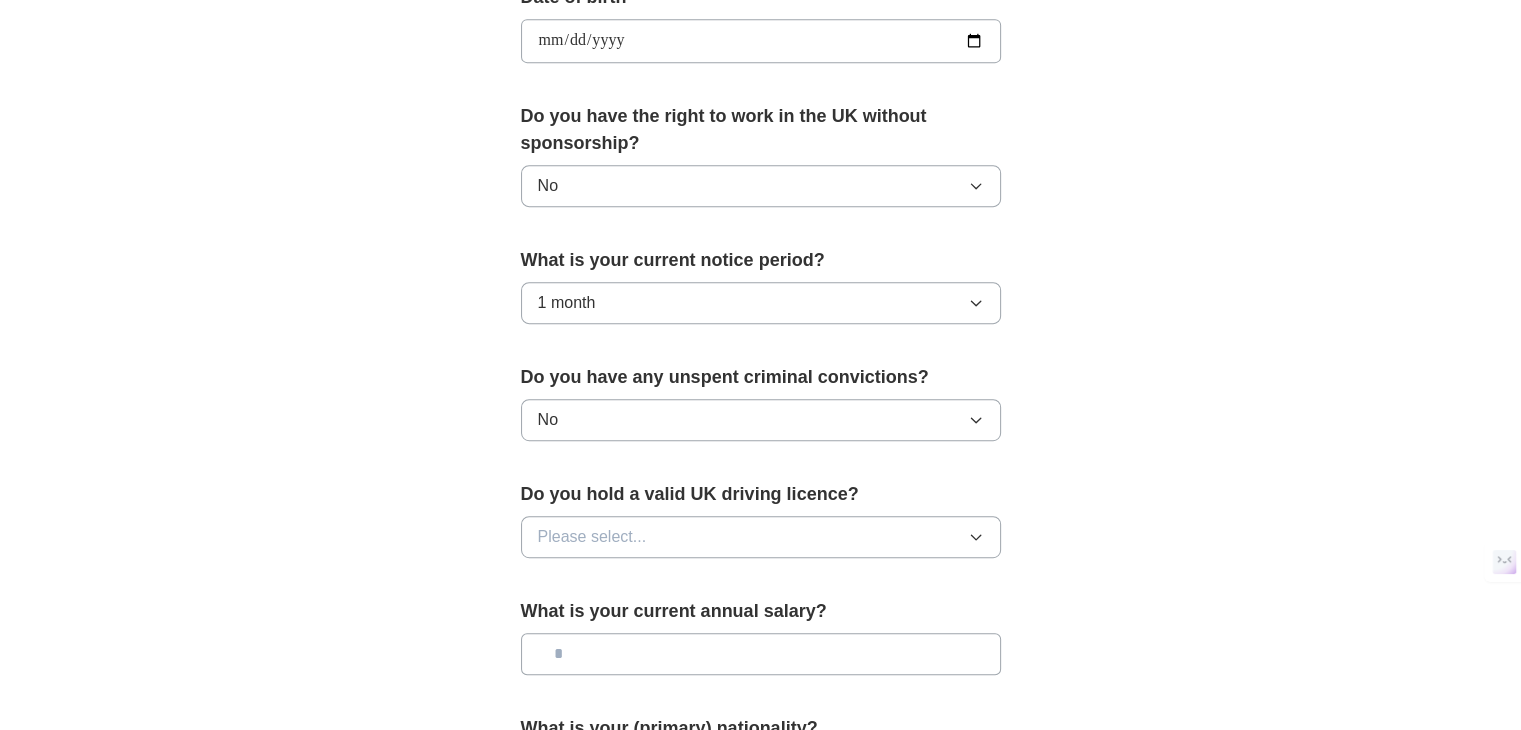 scroll, scrollTop: 1000, scrollLeft: 0, axis: vertical 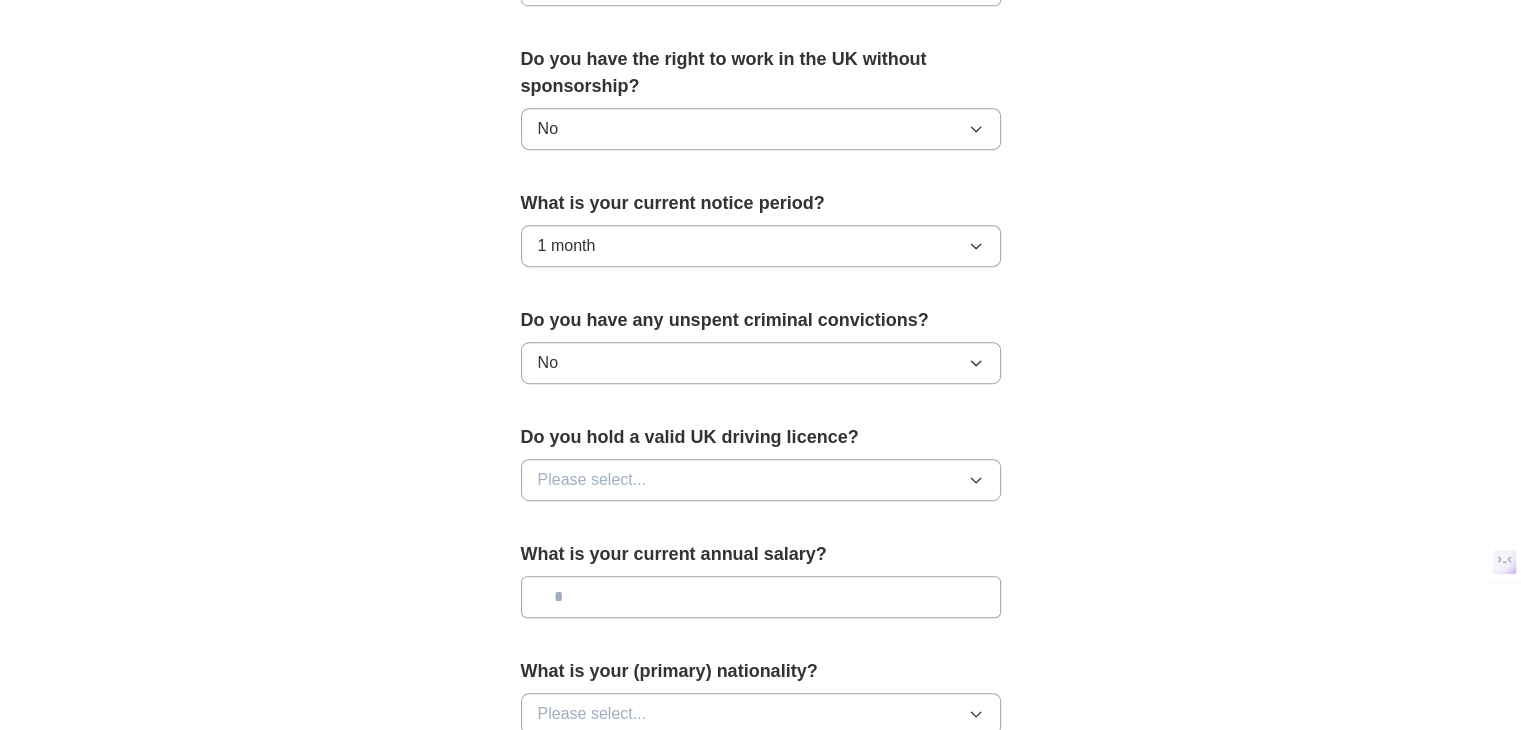 click on "Please select..." at bounding box center [761, 480] 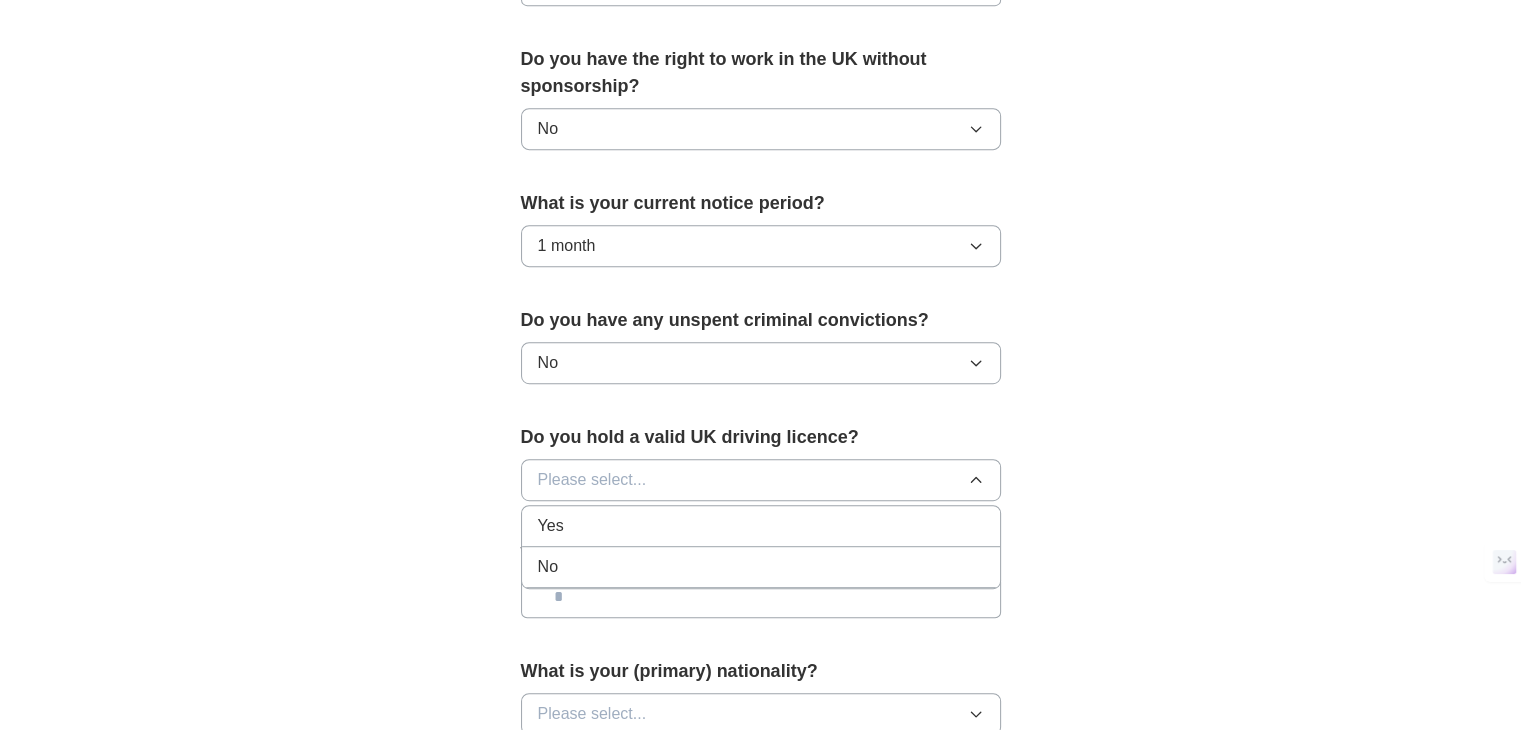 click on "No" at bounding box center (761, 567) 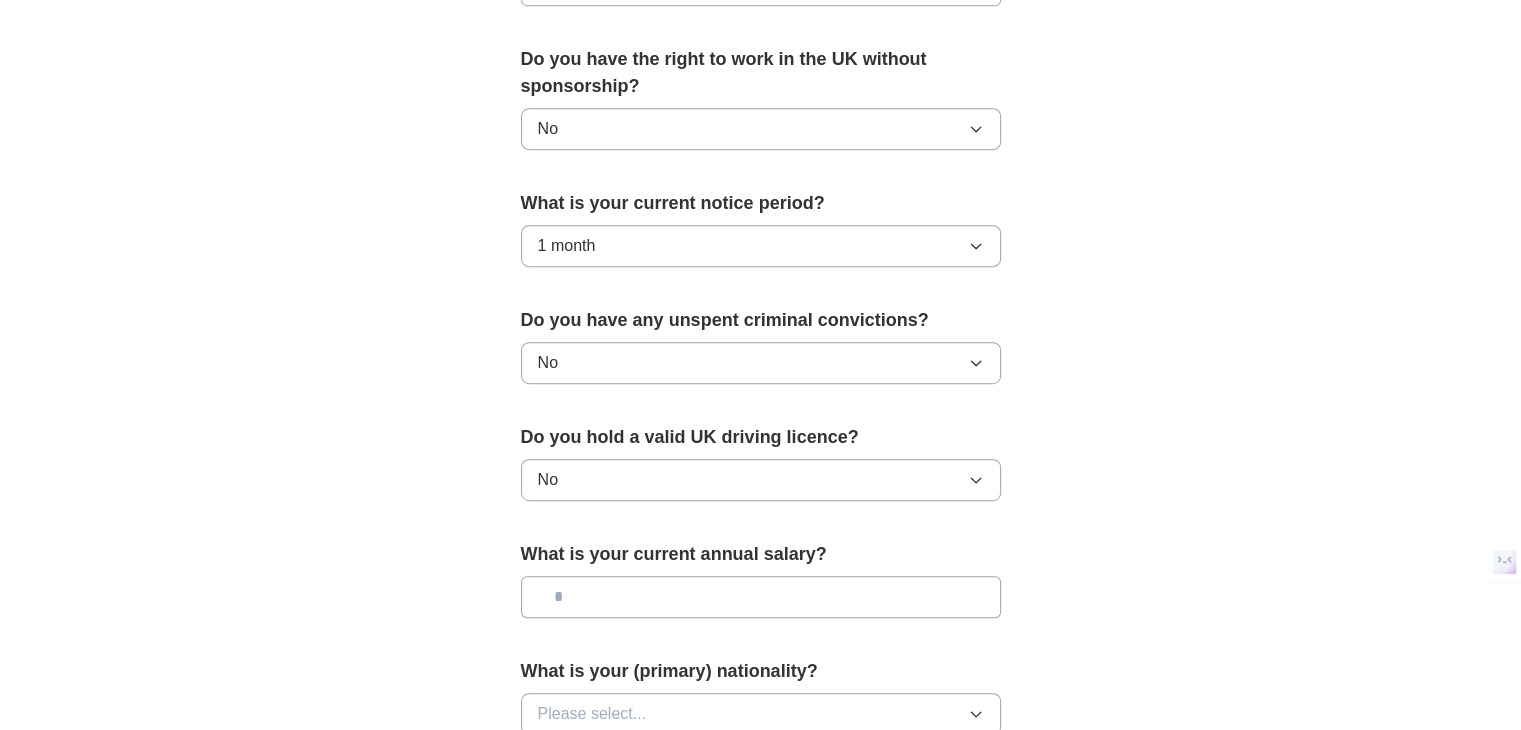click at bounding box center (761, 597) 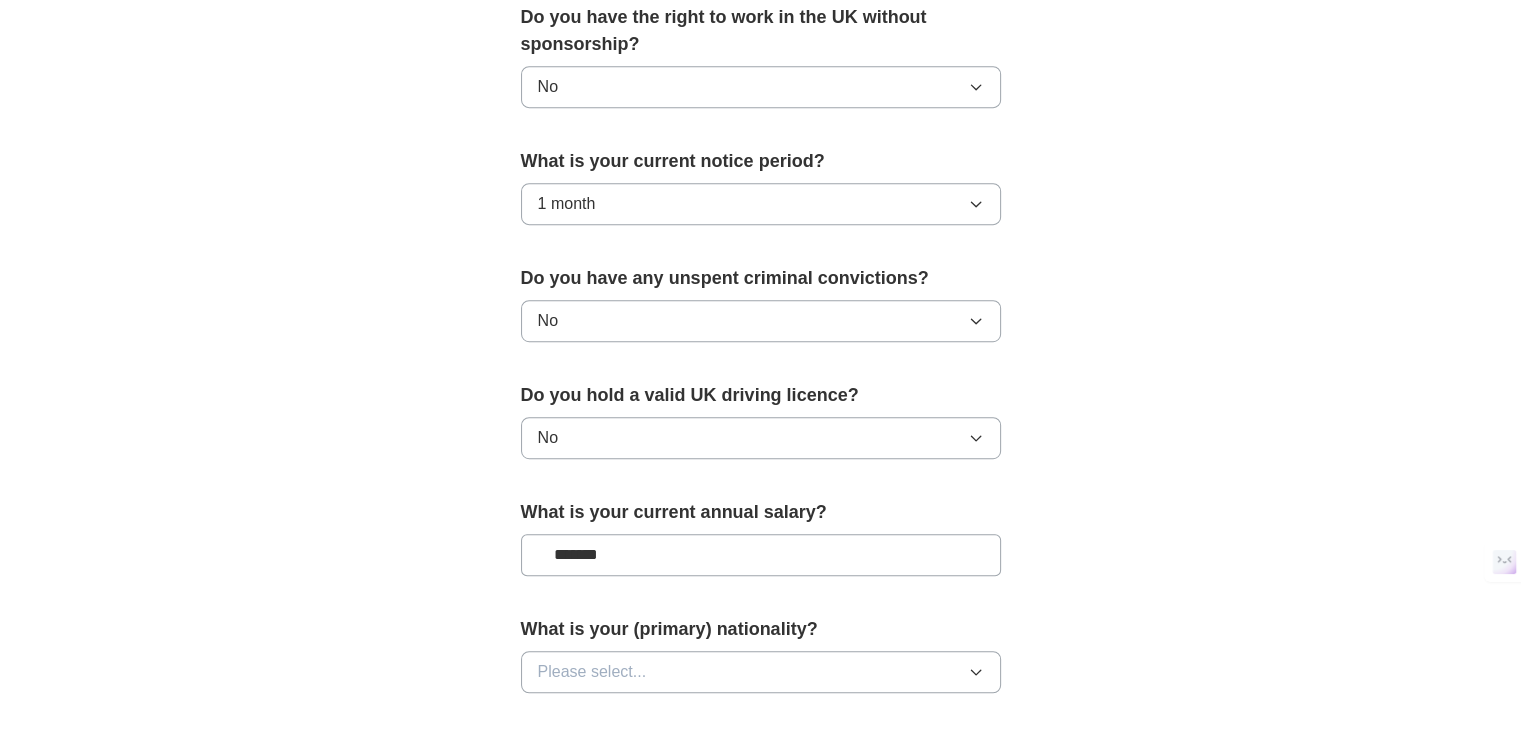 scroll, scrollTop: 1200, scrollLeft: 0, axis: vertical 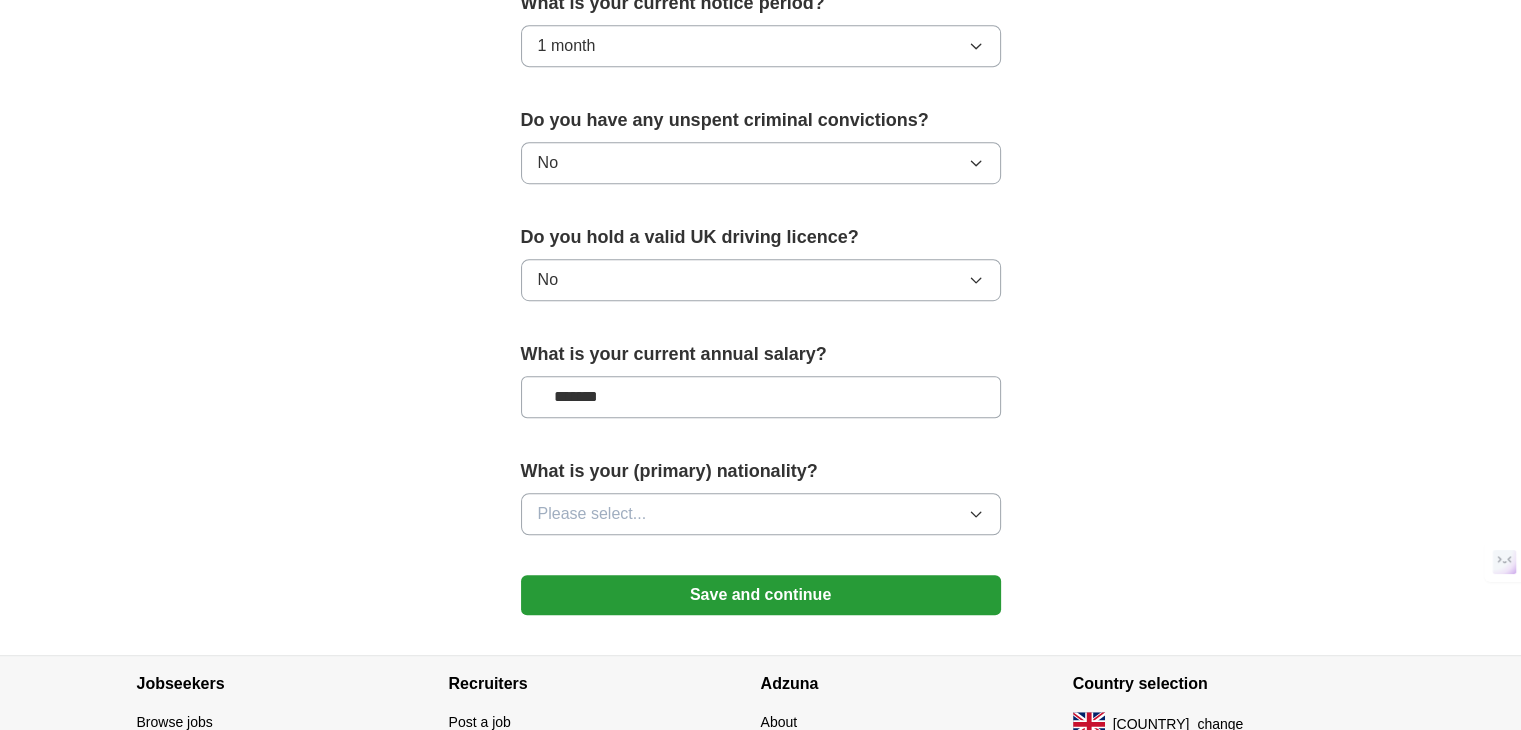 type on "*******" 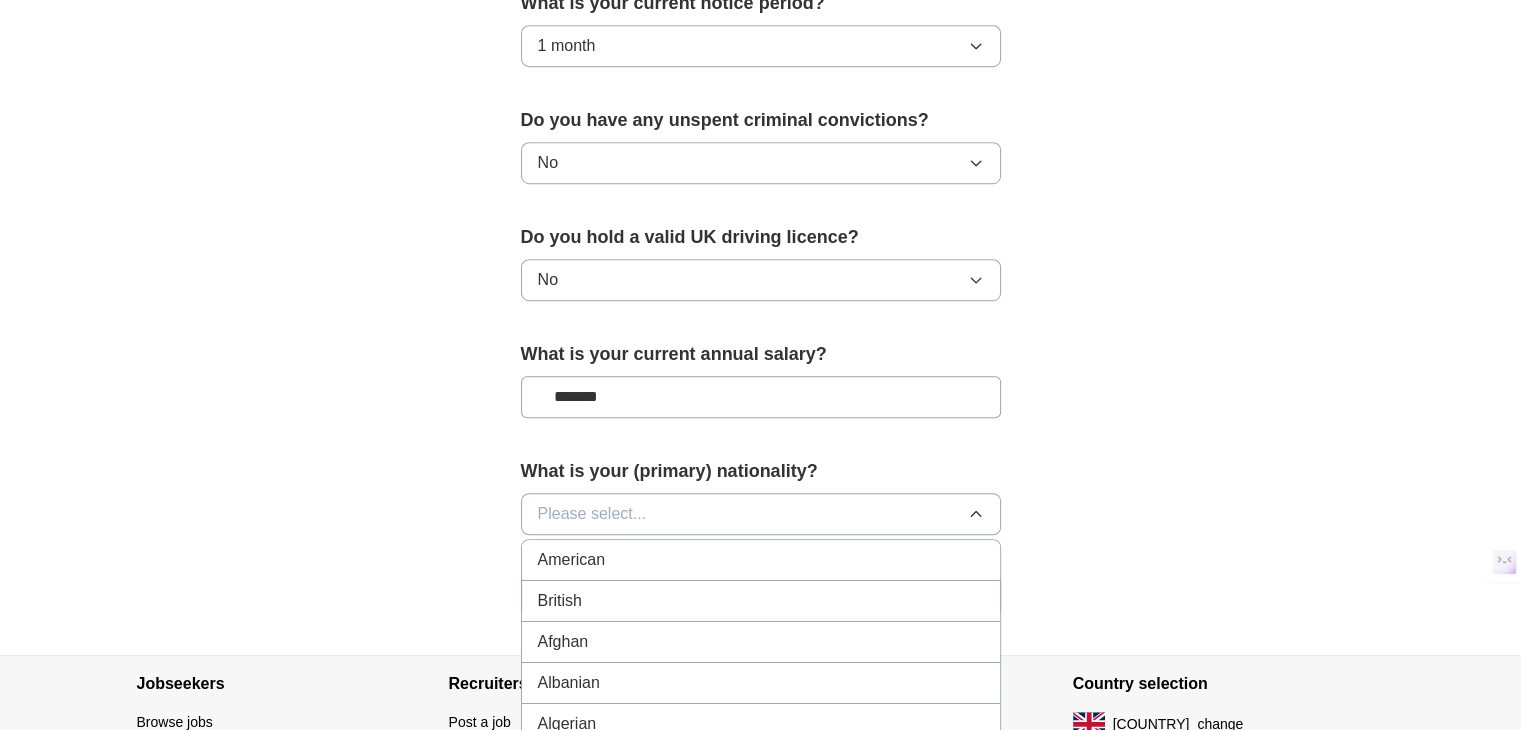 type 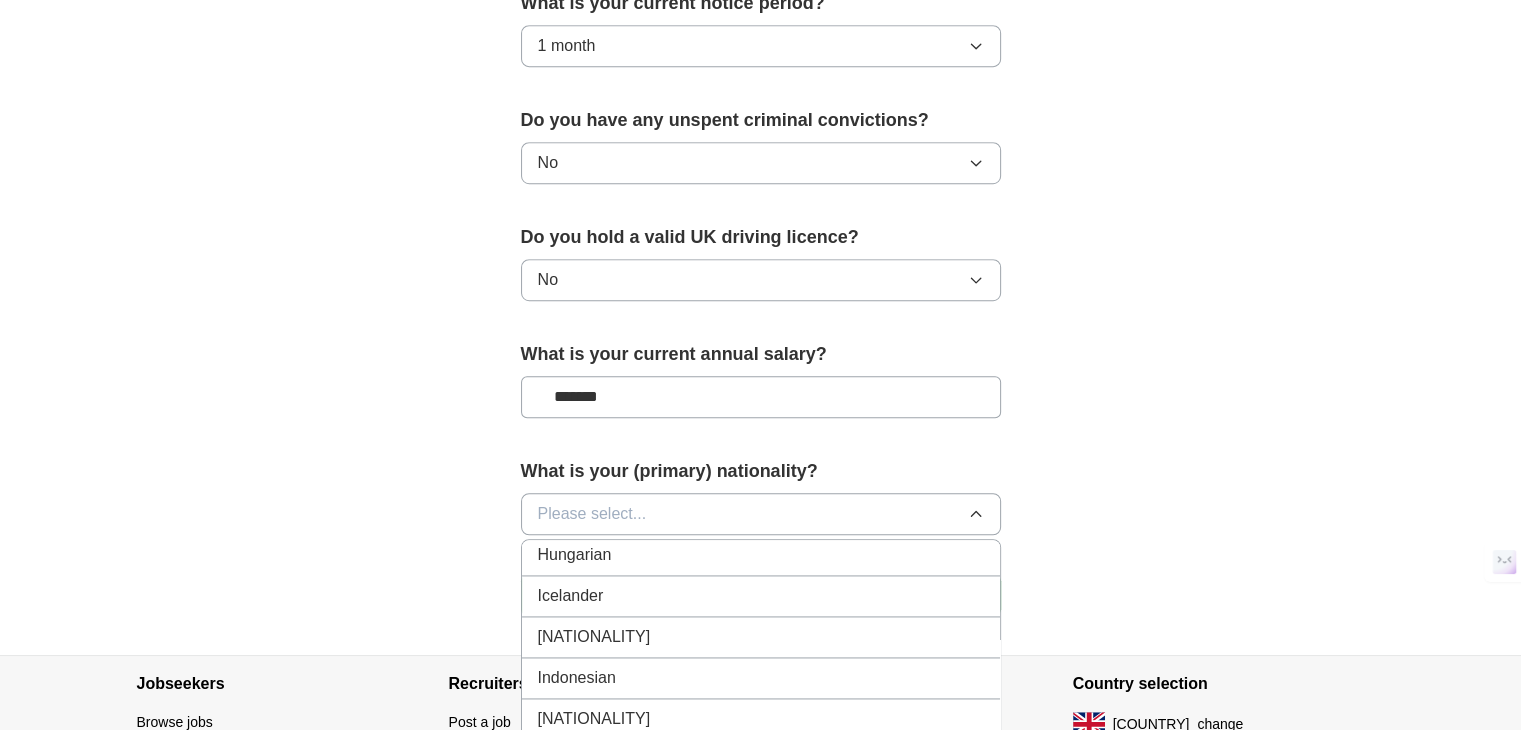 scroll, scrollTop: 3200, scrollLeft: 0, axis: vertical 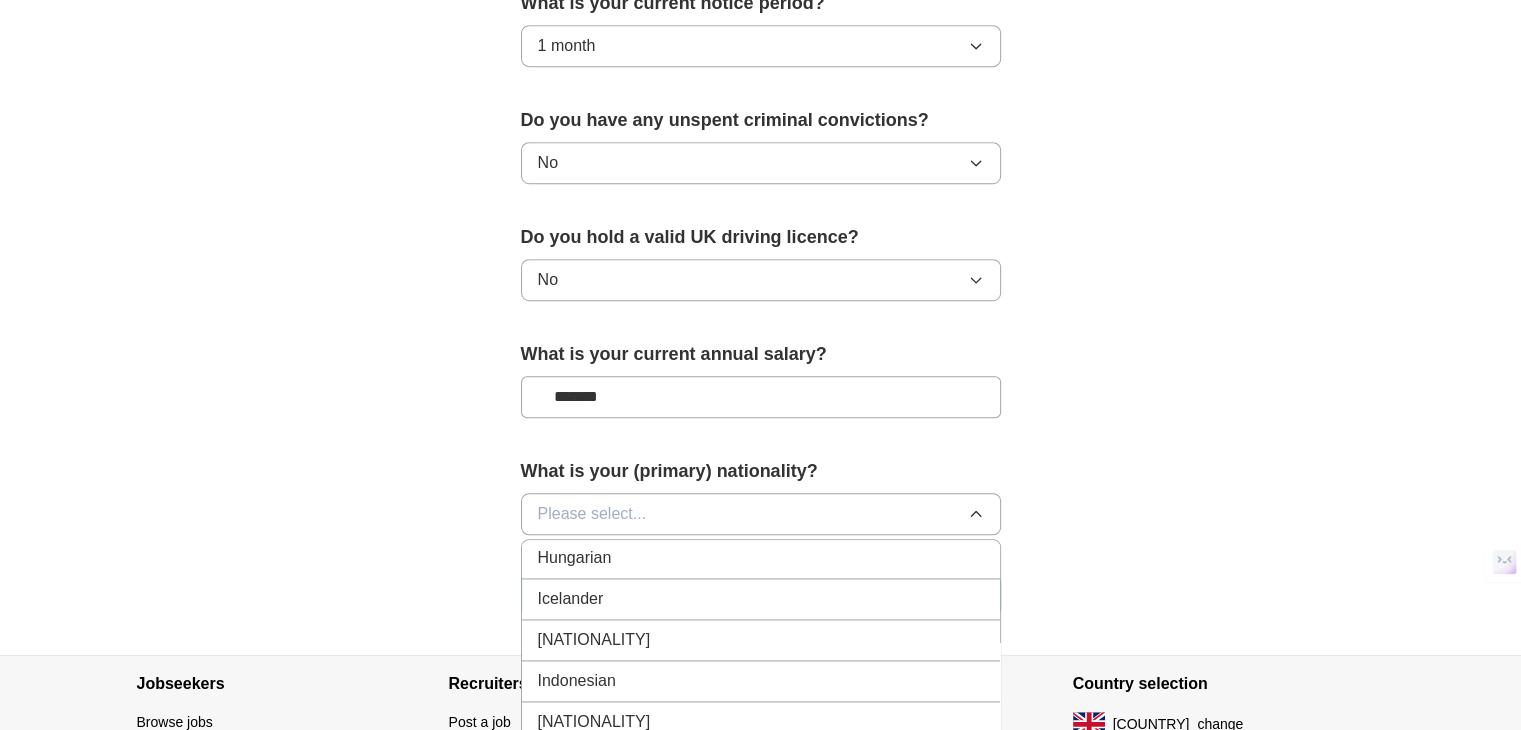 click on "[NATIONALITY]" at bounding box center (761, 640) 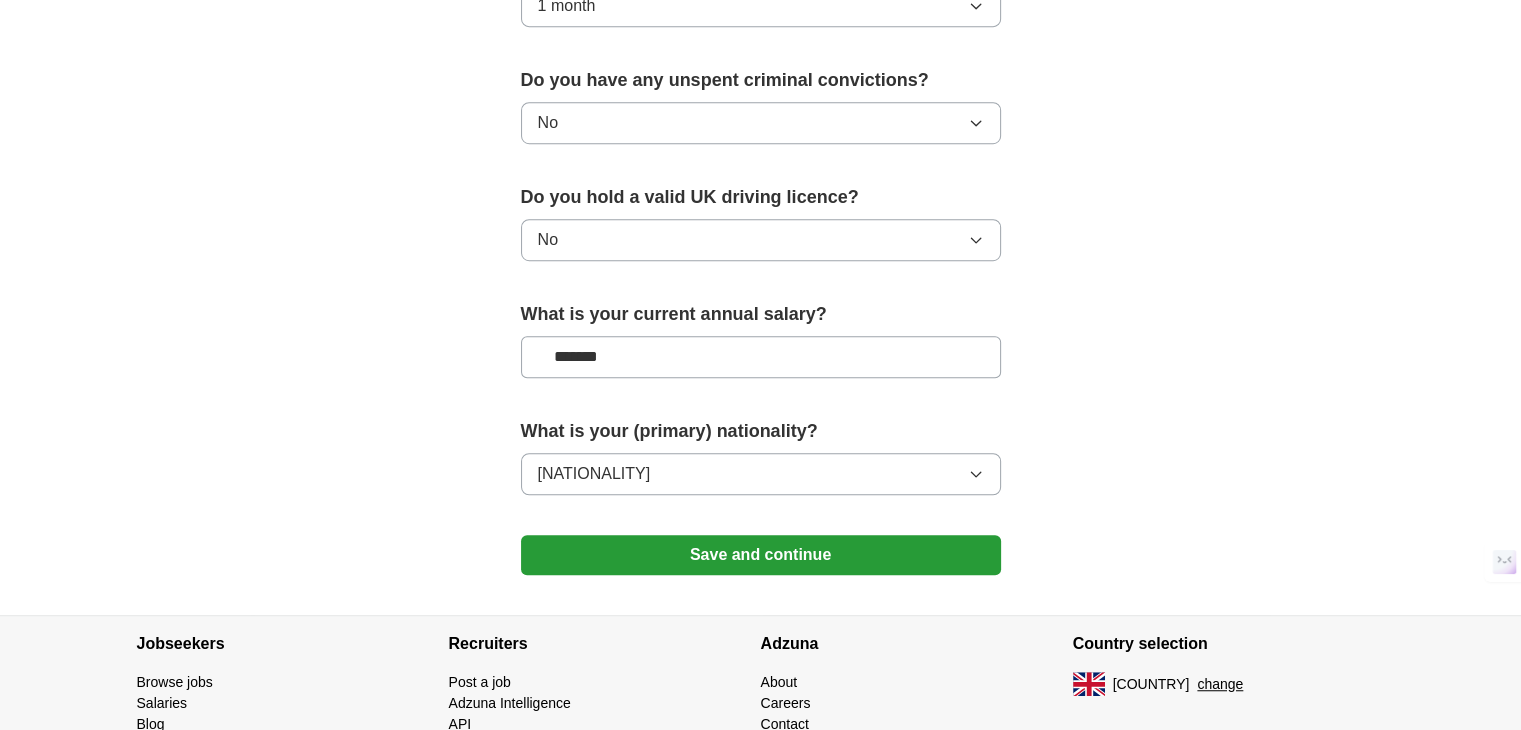 scroll, scrollTop: 1342, scrollLeft: 0, axis: vertical 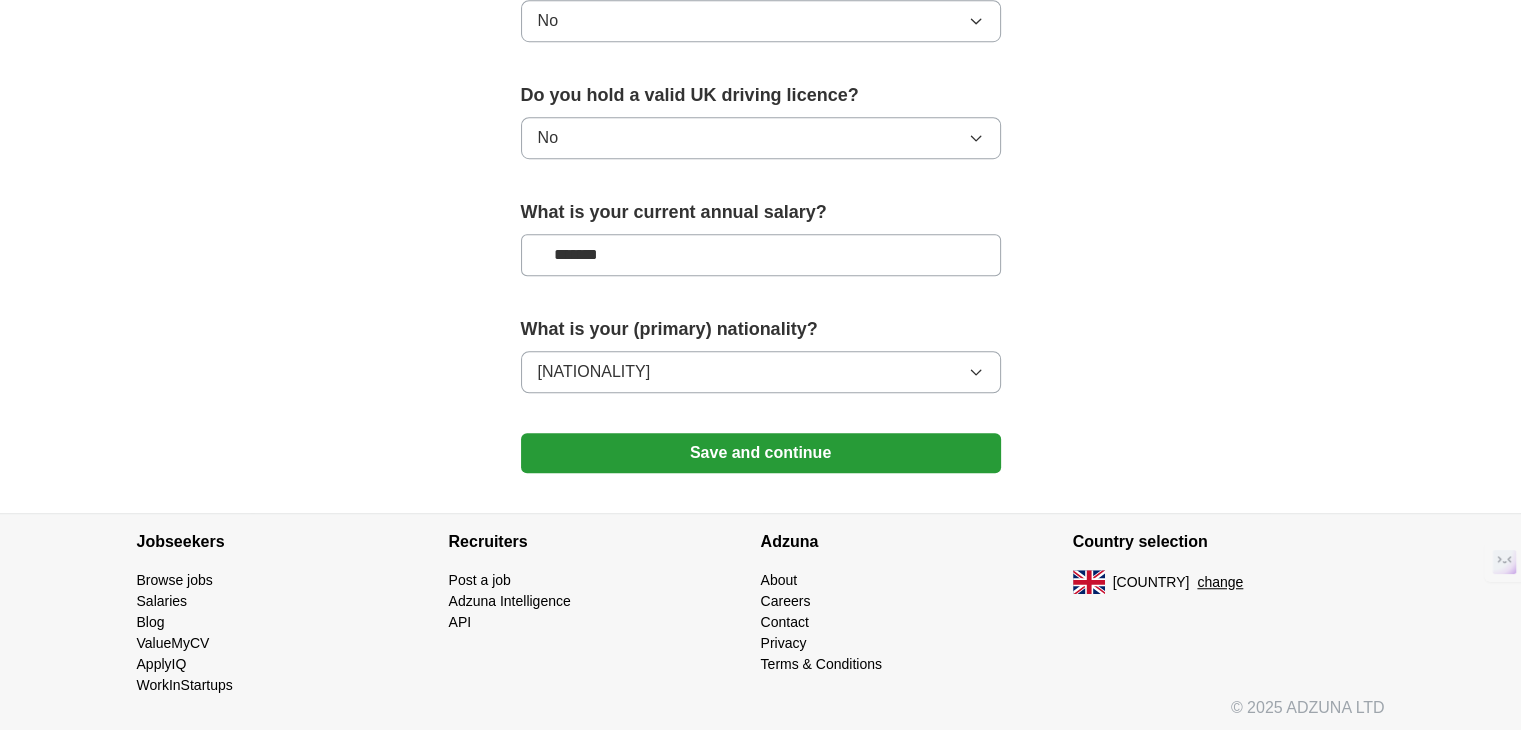 click on "**********" at bounding box center (761, -207) 